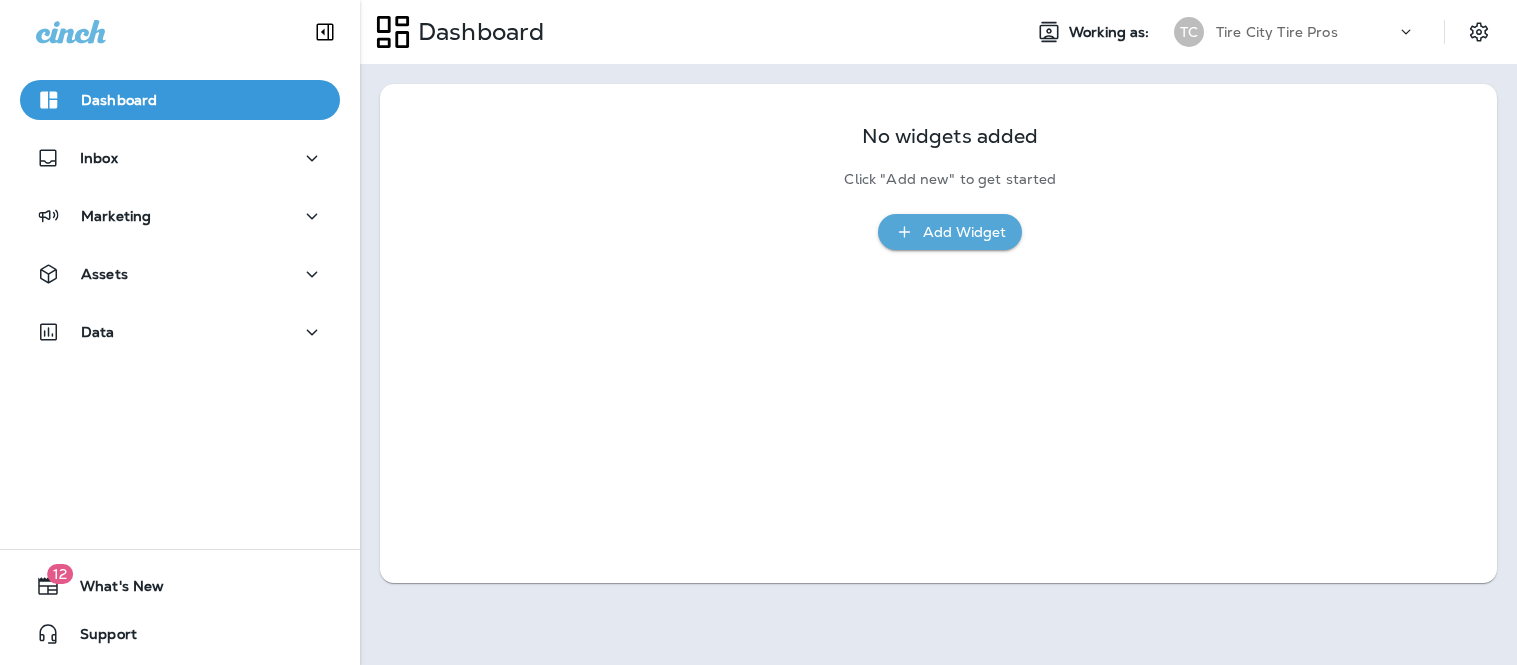 scroll, scrollTop: 0, scrollLeft: 0, axis: both 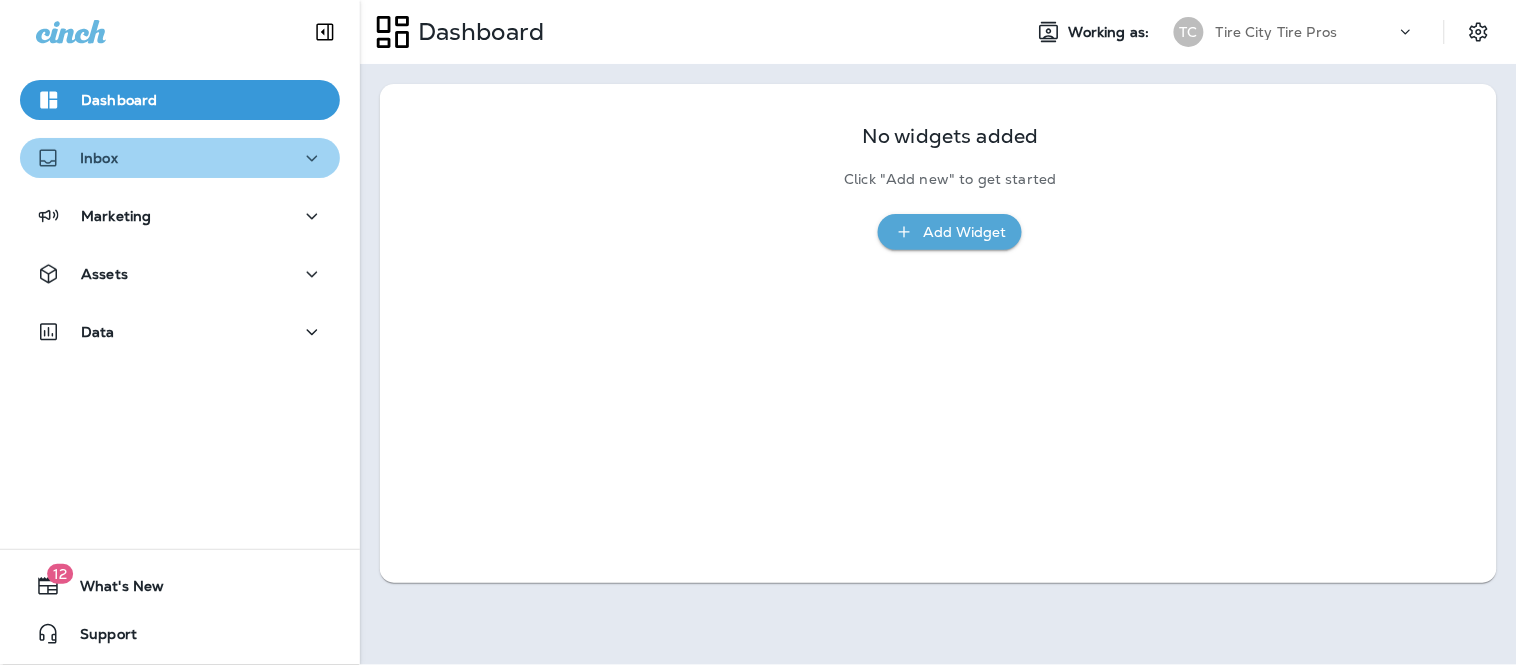 click on "Inbox" at bounding box center [180, 158] 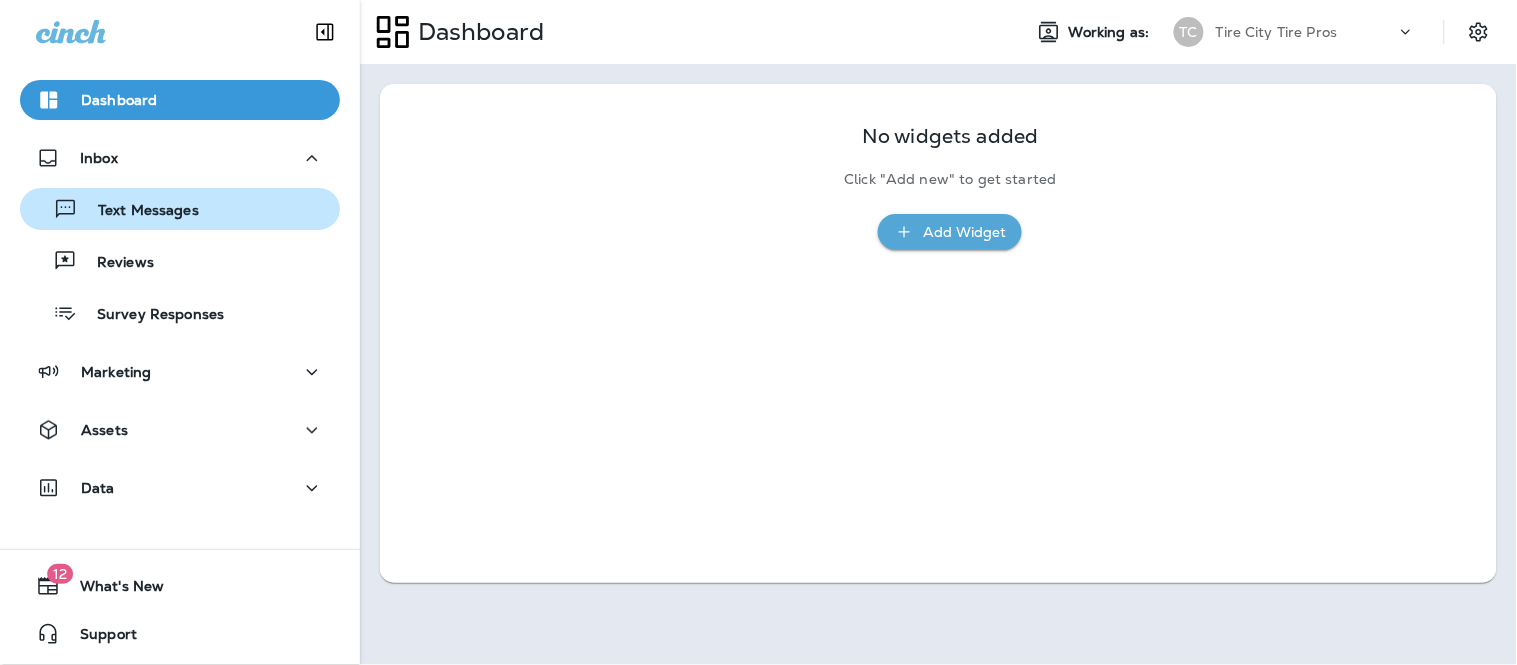 click on "Text Messages" at bounding box center [138, 211] 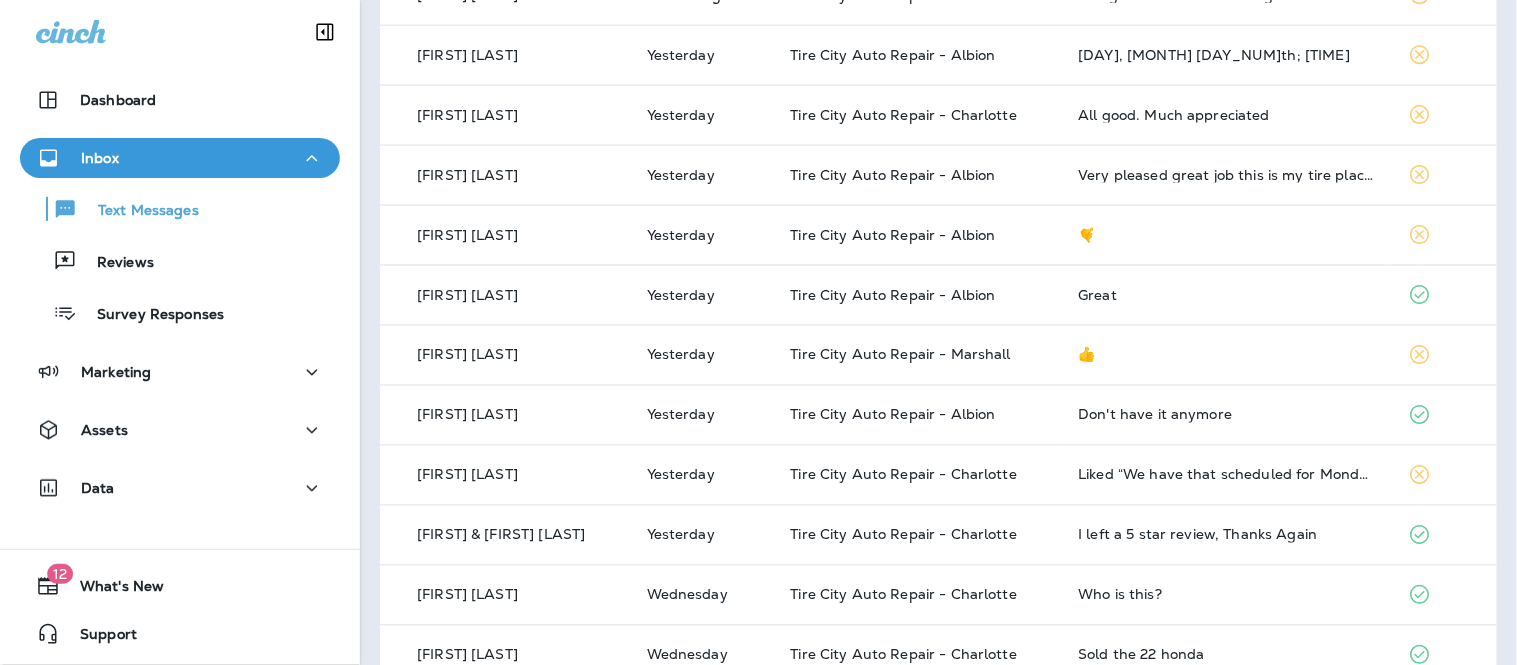scroll, scrollTop: 666, scrollLeft: 0, axis: vertical 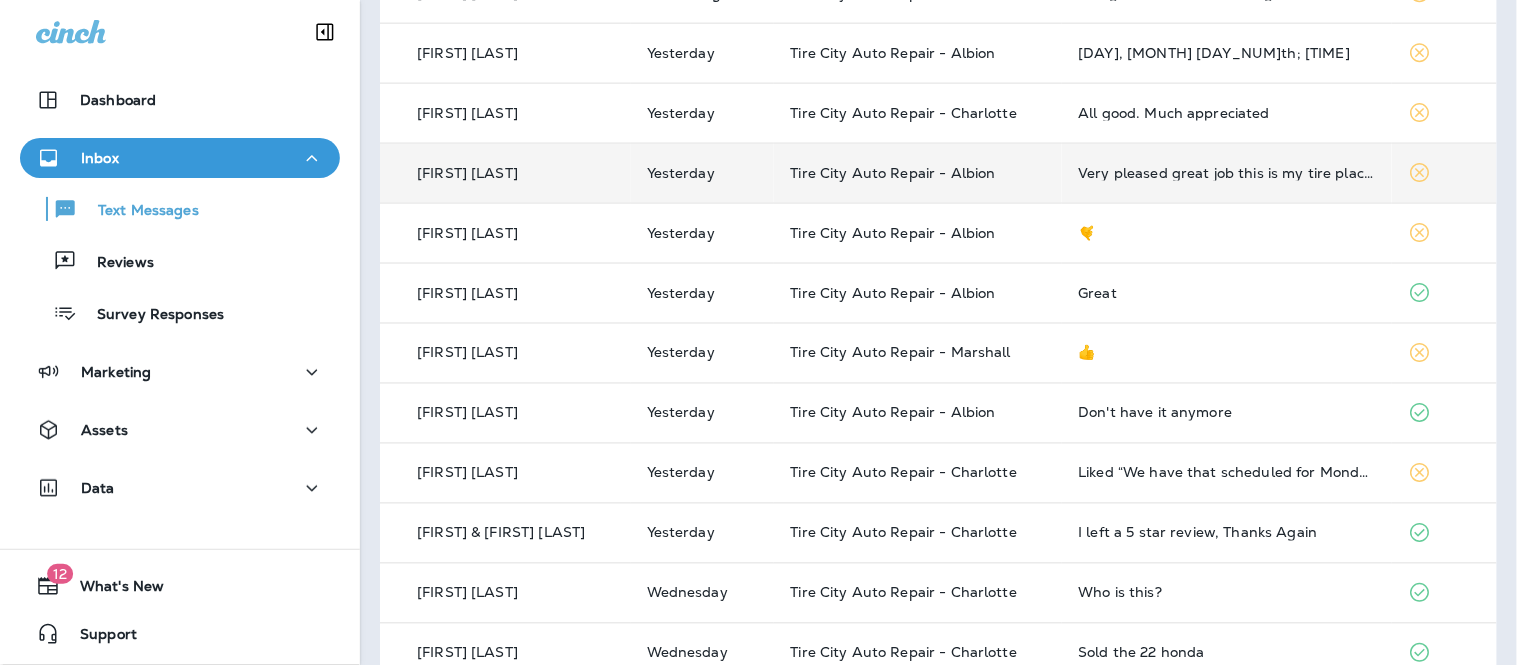 click on "Very pleased great job this is my tire place forever!!!!" at bounding box center [1226, 173] 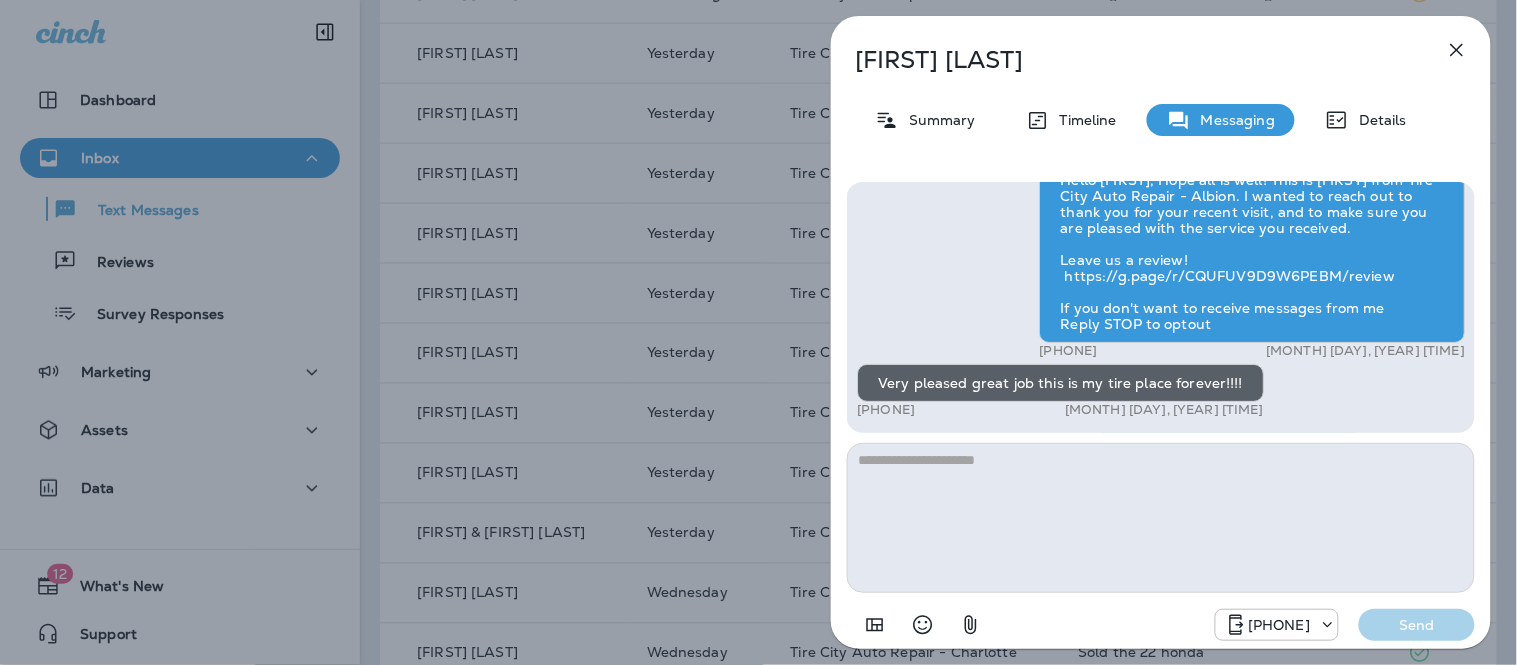 click at bounding box center (1161, 518) 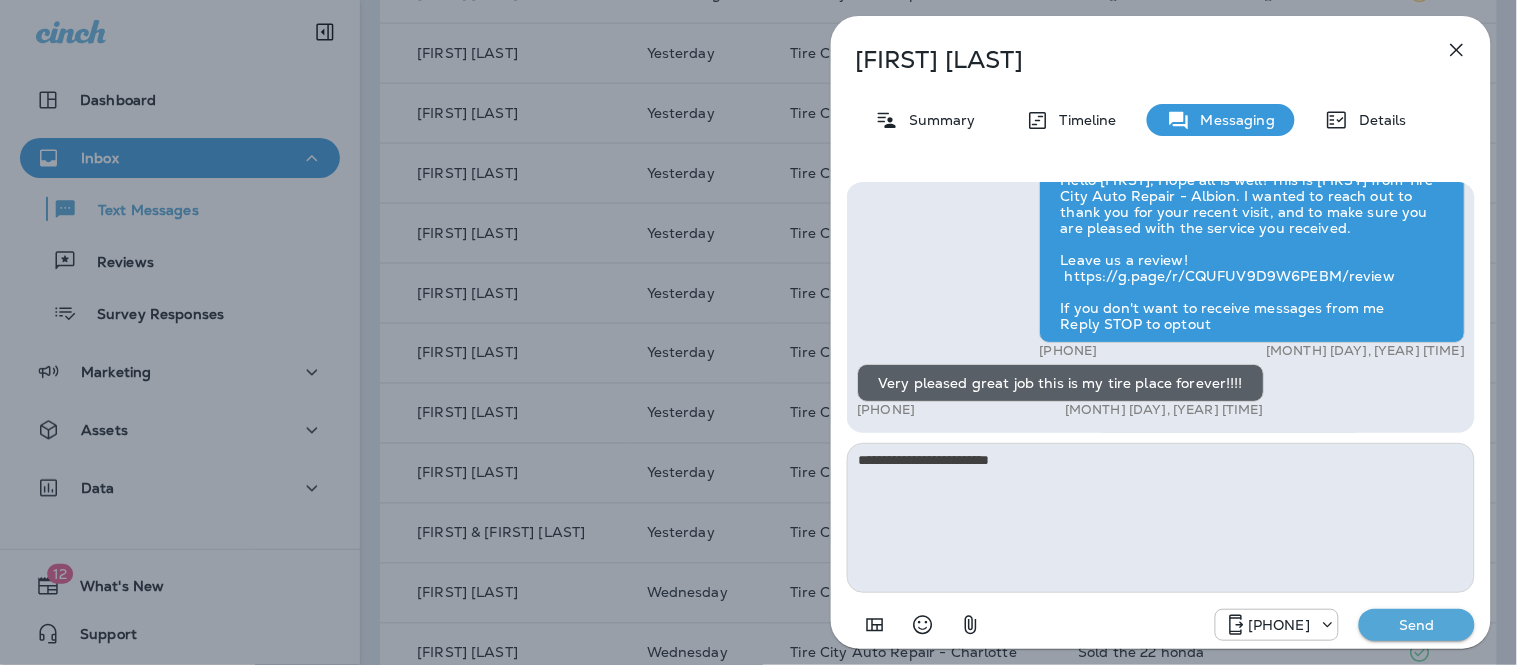 drag, startPoint x: 1033, startPoint y: 477, endPoint x: 851, endPoint y: 462, distance: 182.61708 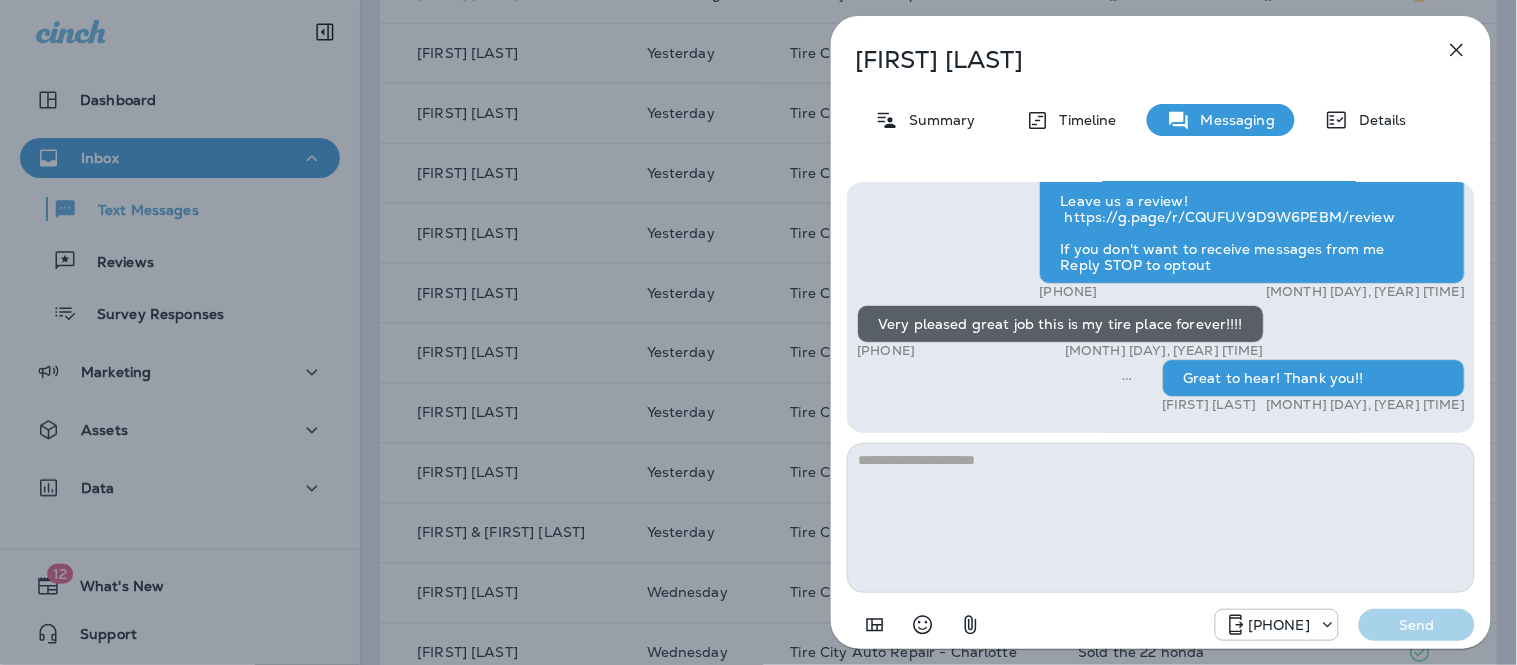 click at bounding box center [1457, 50] 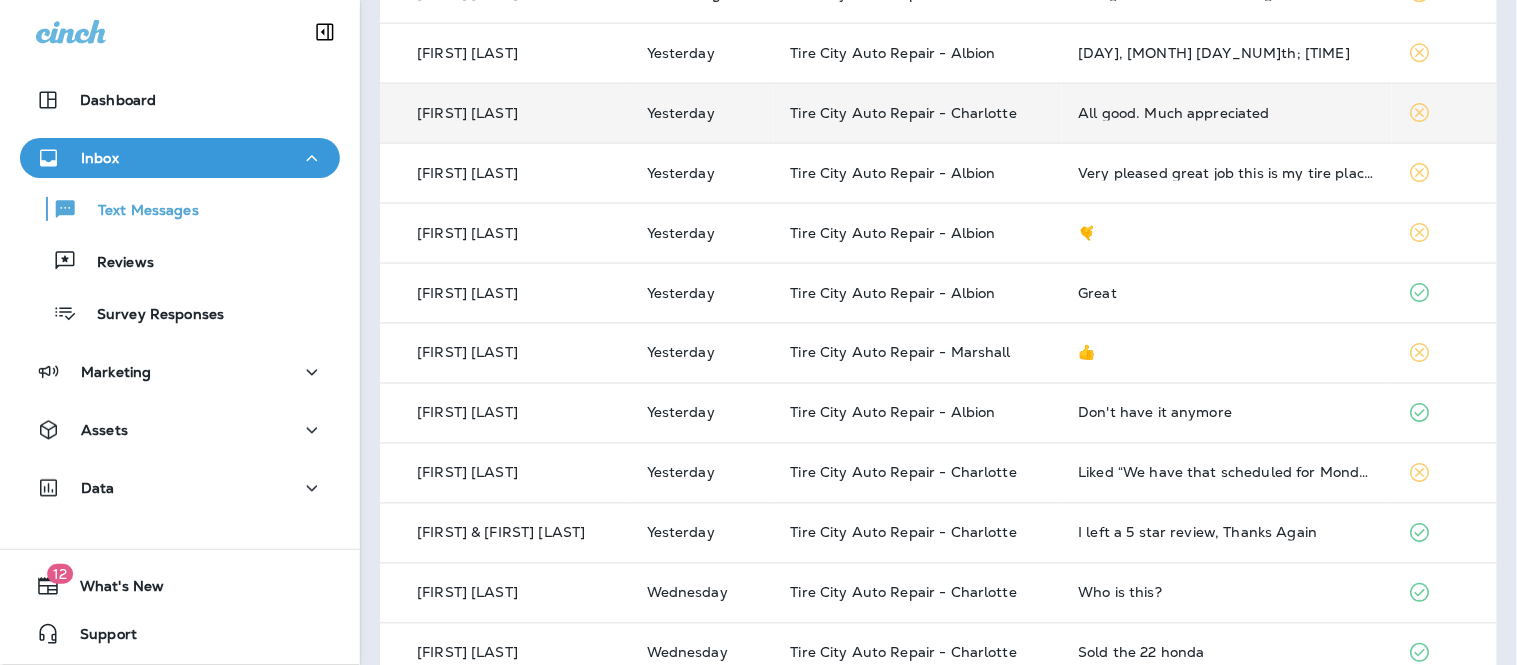 click on "All good. Much appreciated" at bounding box center (1226, 113) 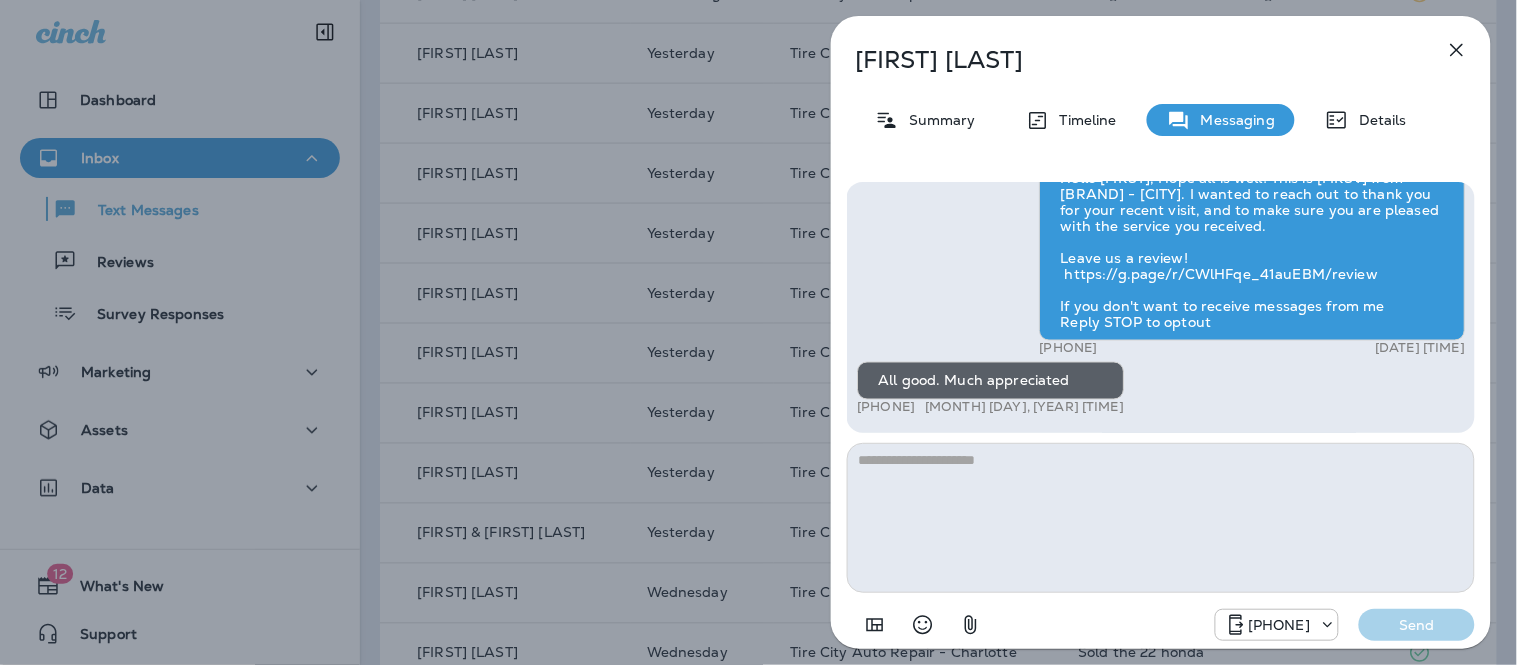 click at bounding box center (1161, 518) 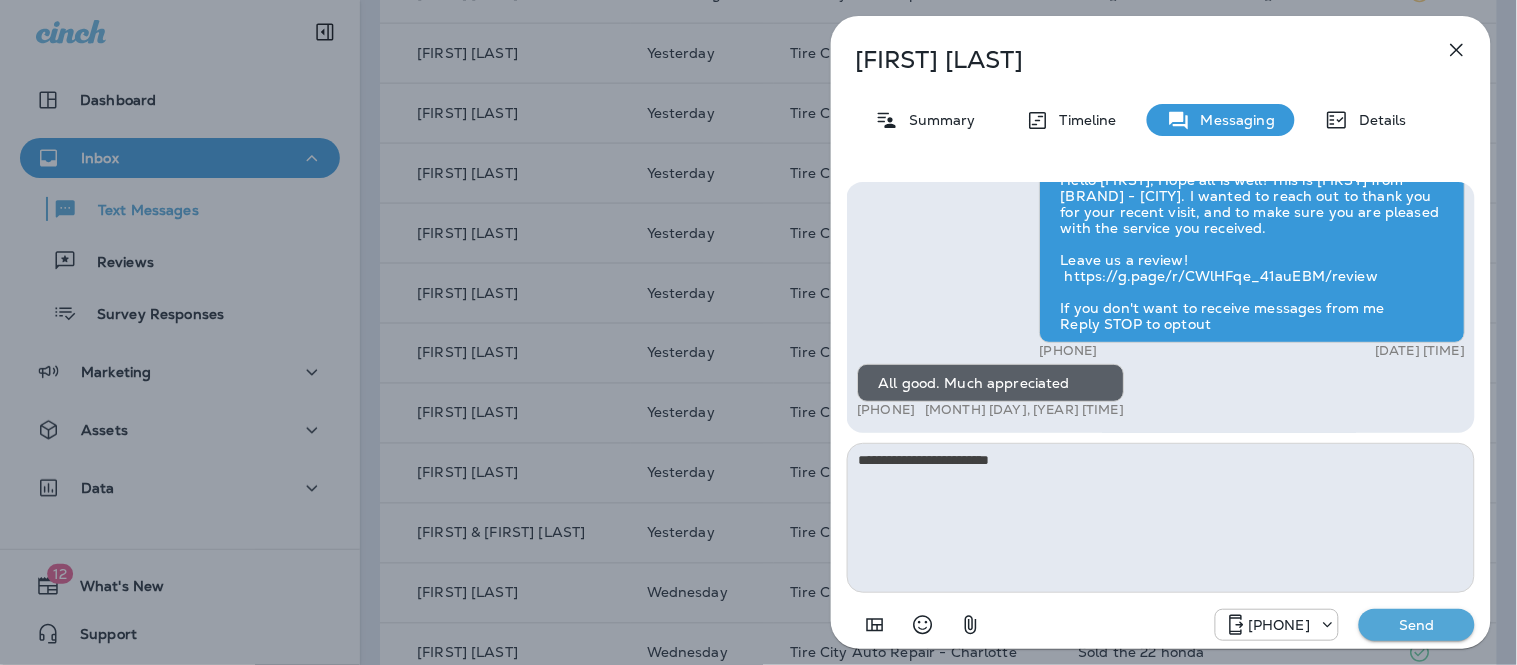 type on "**********" 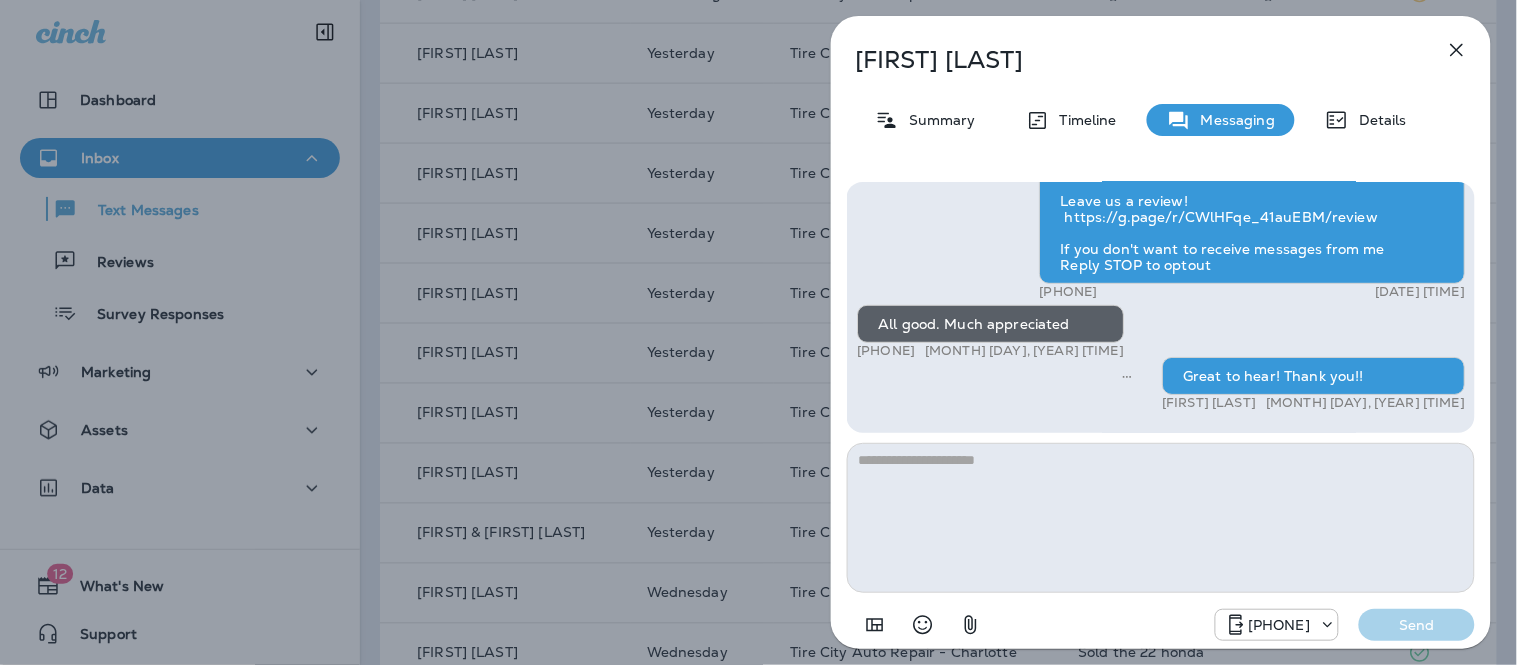 click 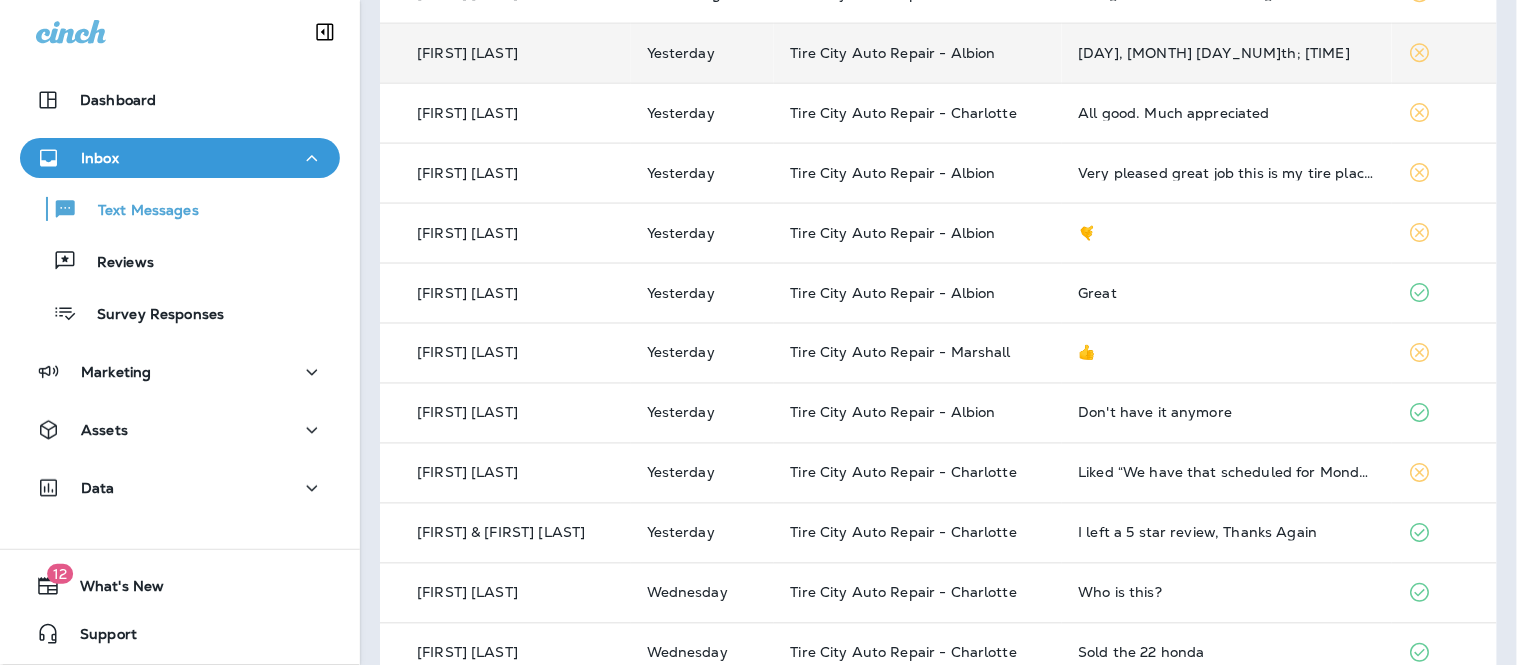click on "[DAY], [MONTH] [DAY_NUM]th; [TIME]" at bounding box center (1226, 53) 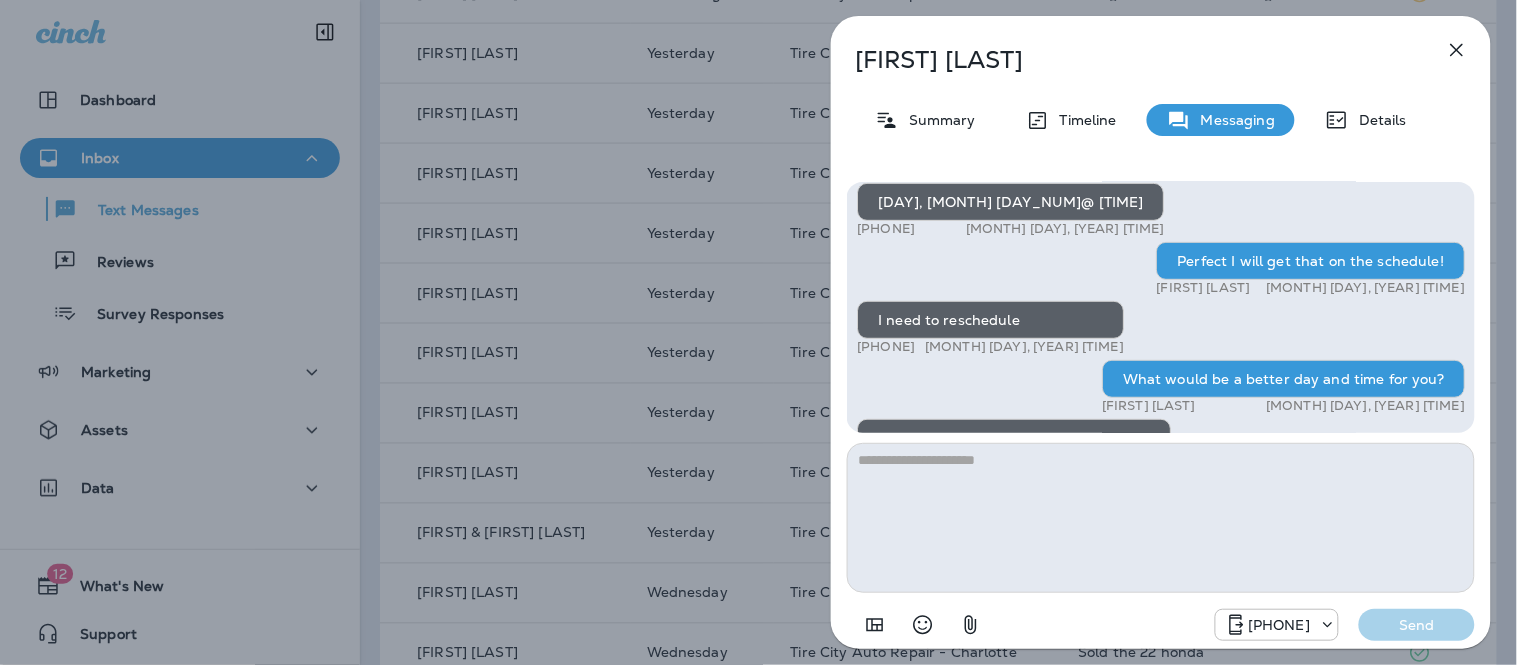 scroll, scrollTop: 1, scrollLeft: 0, axis: vertical 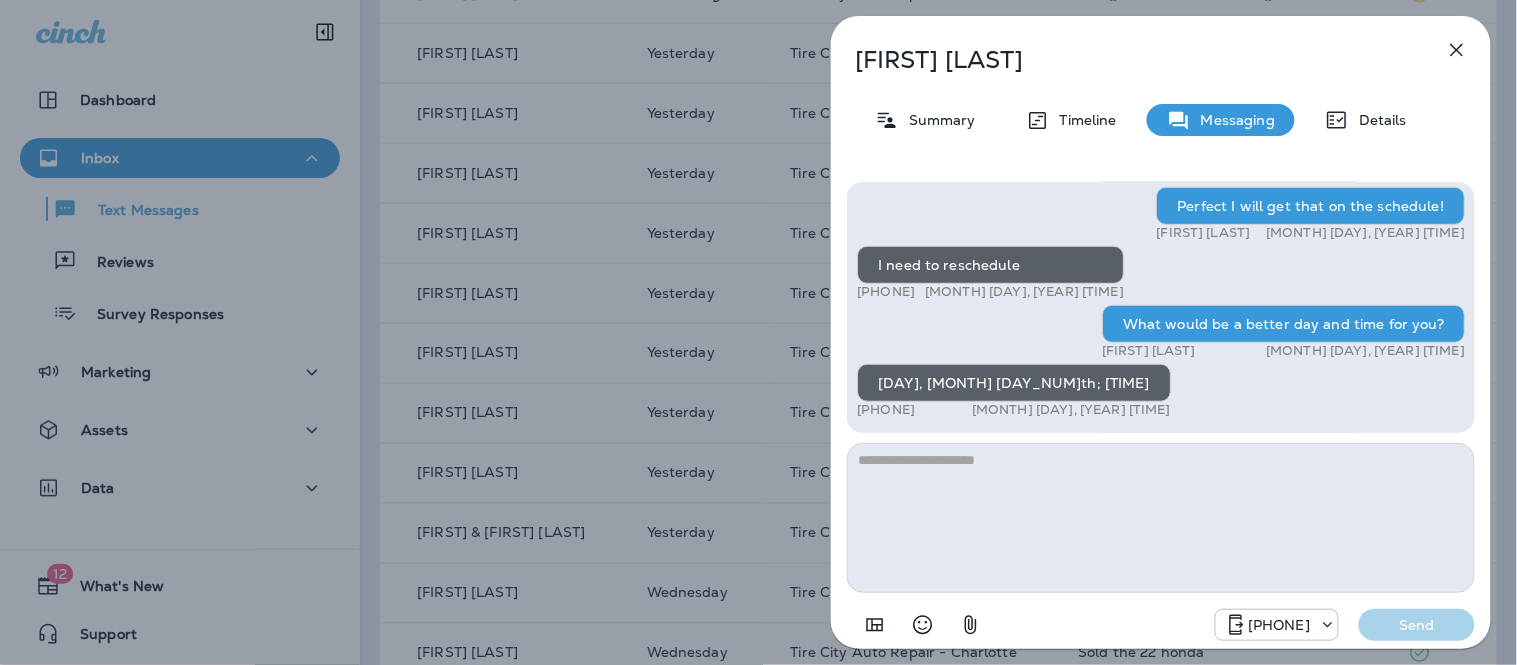 click at bounding box center (1457, 50) 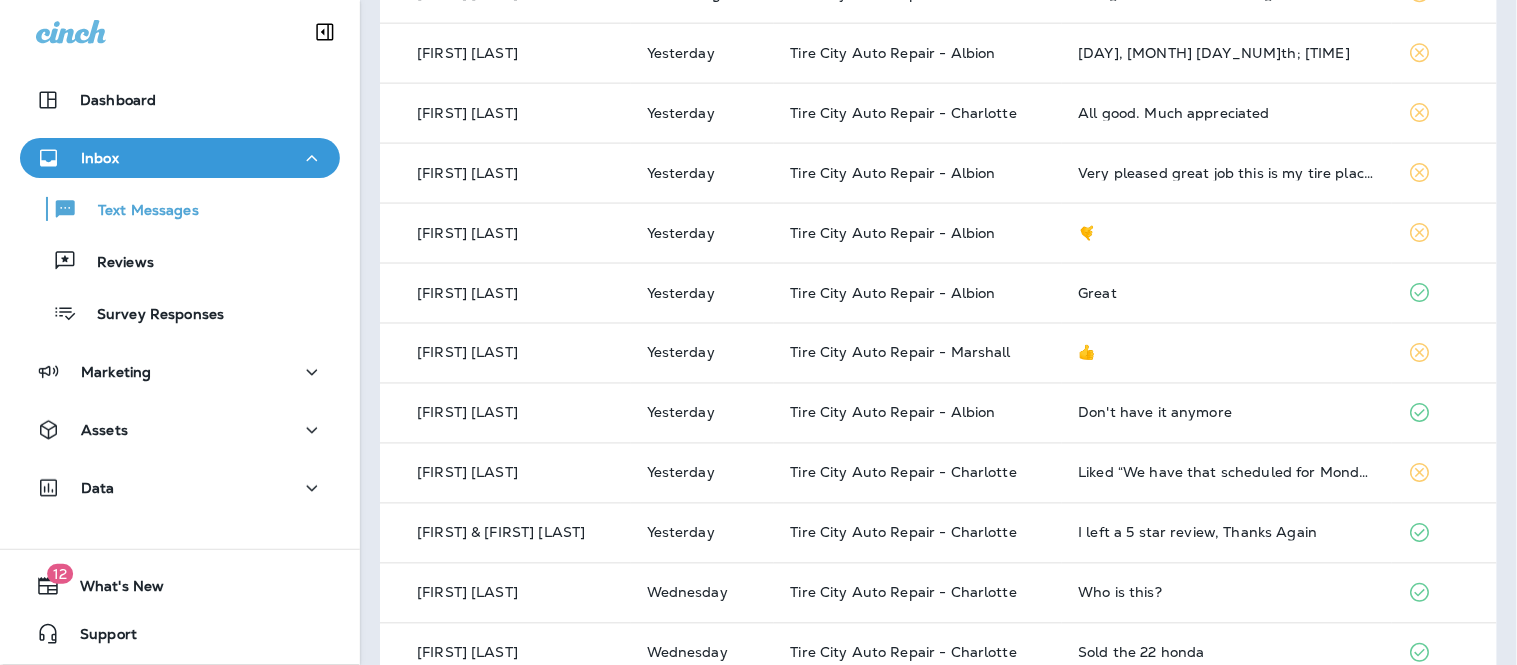 click on "[DAY], [MONTH] [DAY_NUM]th; [TIME]" at bounding box center [1226, 53] 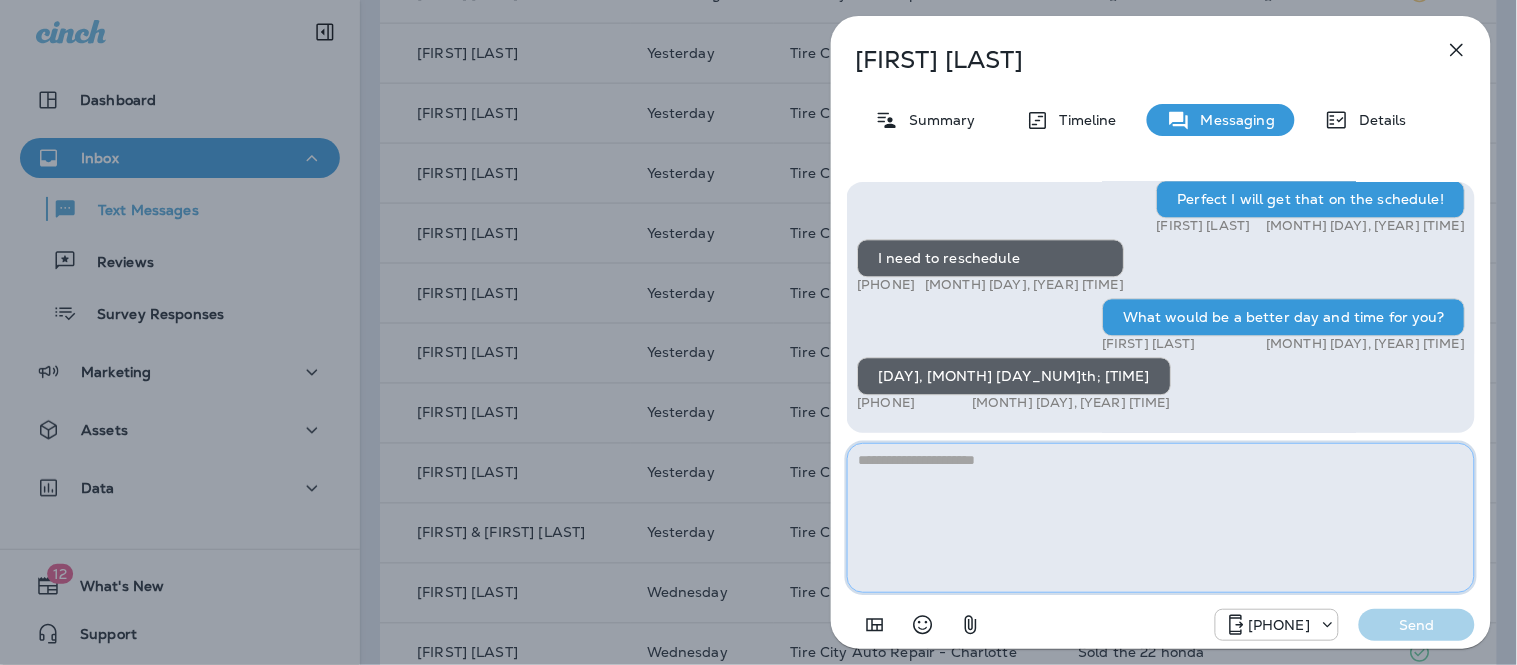 click at bounding box center [1161, 518] 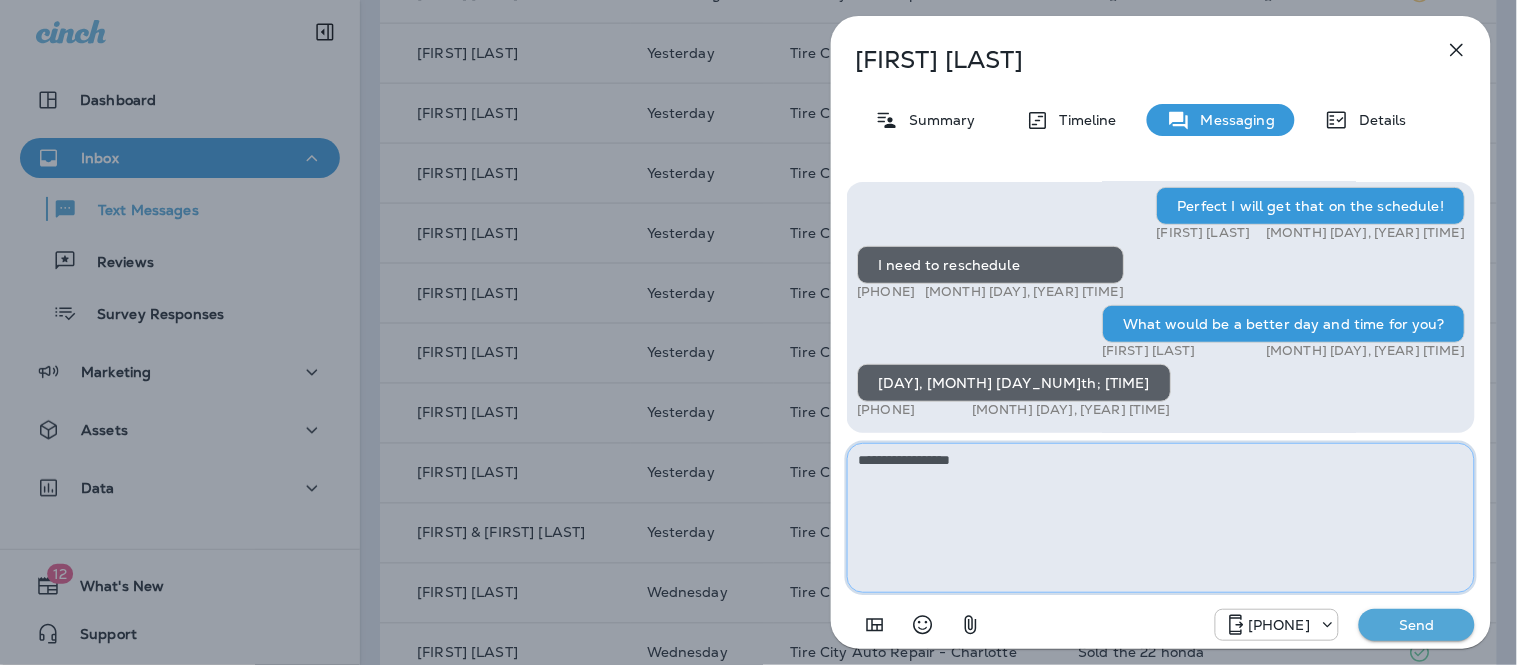 click on "**********" at bounding box center (1161, 518) 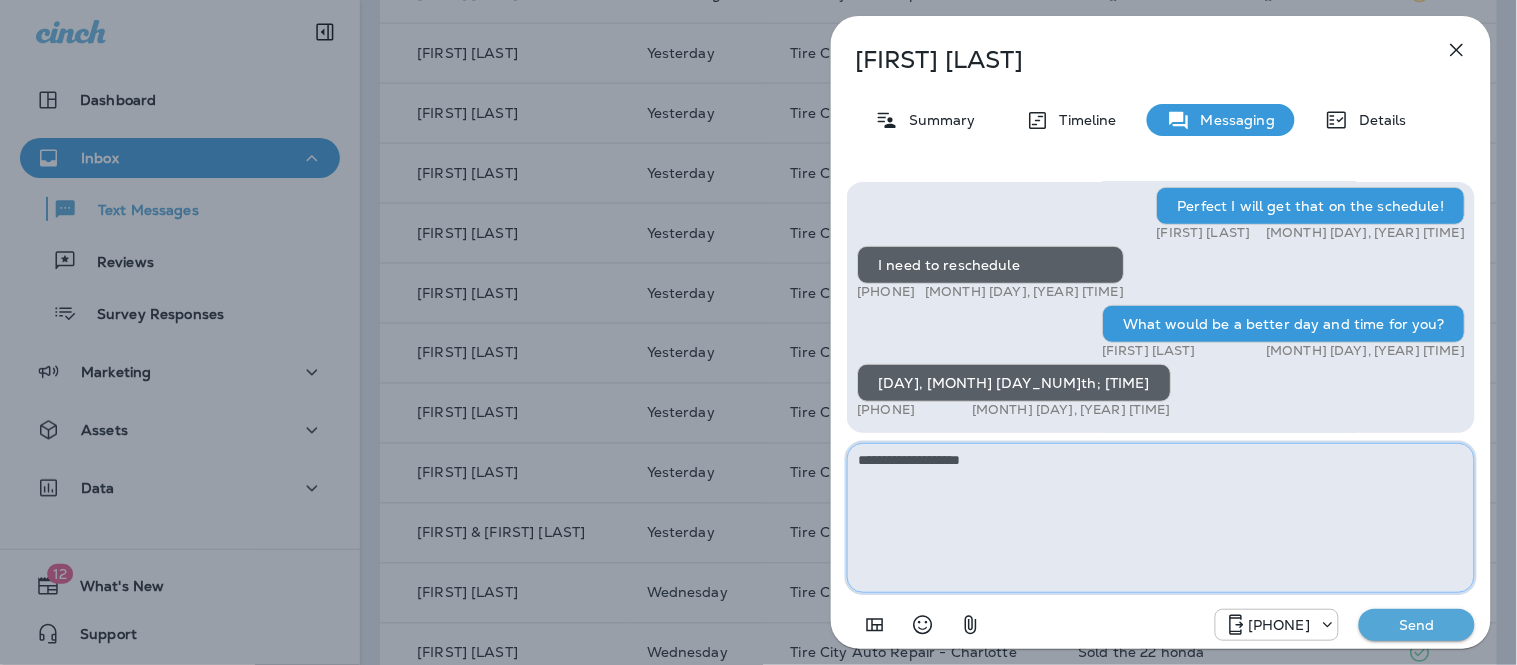 type on "**********" 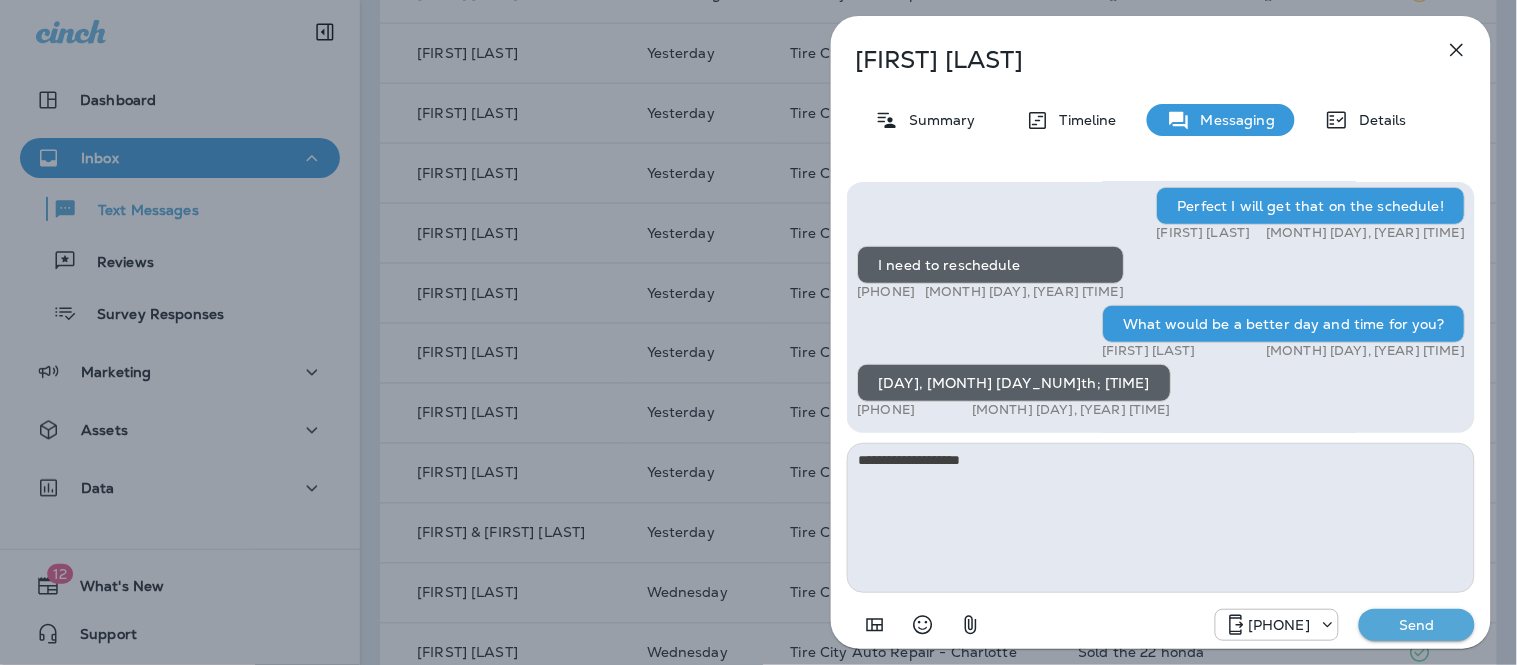 click on "Send" at bounding box center [1417, 625] 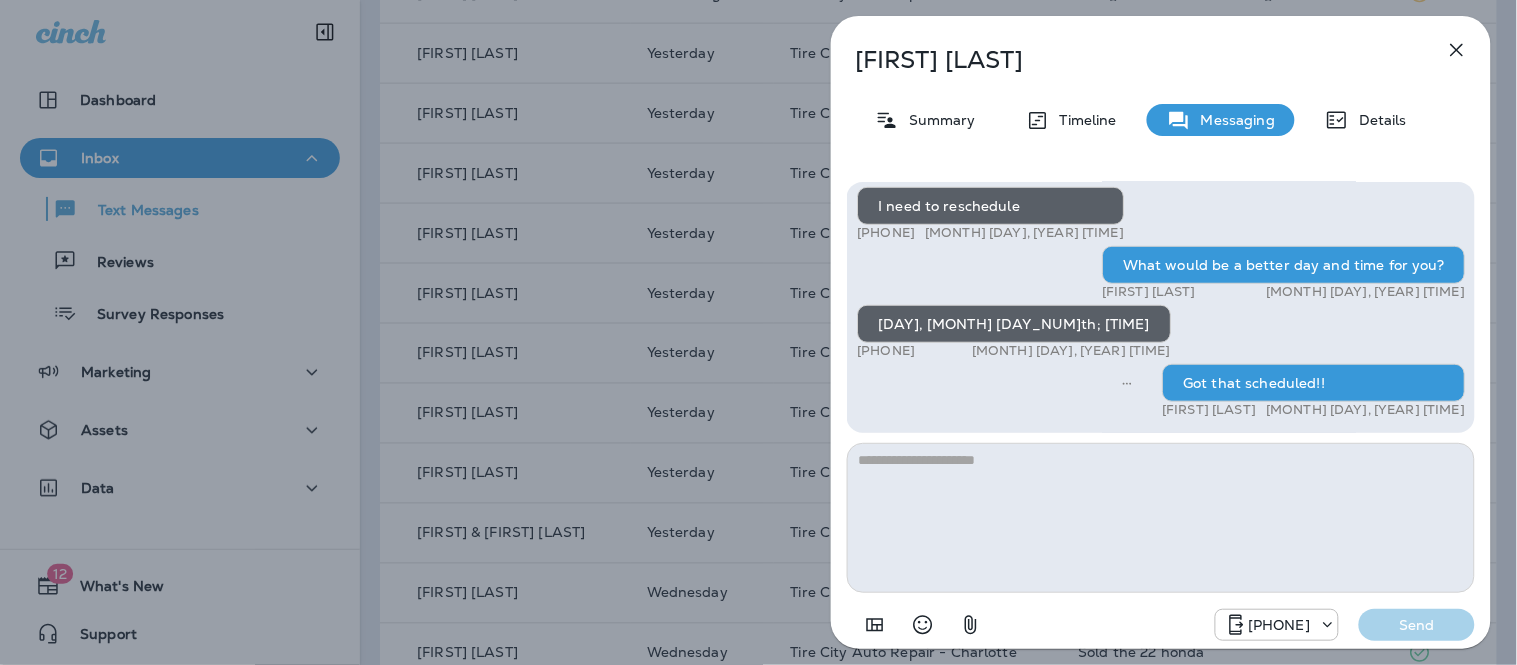 click at bounding box center [1457, 50] 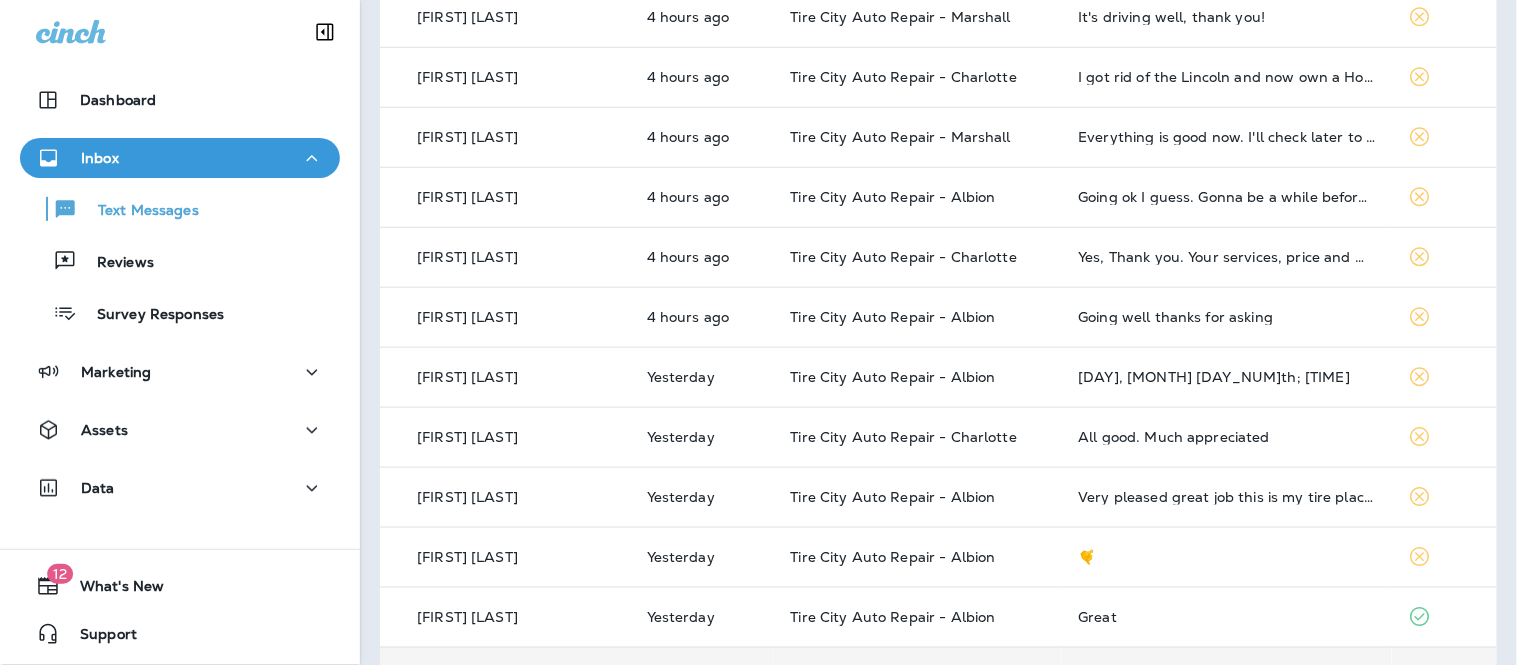 scroll, scrollTop: 333, scrollLeft: 0, axis: vertical 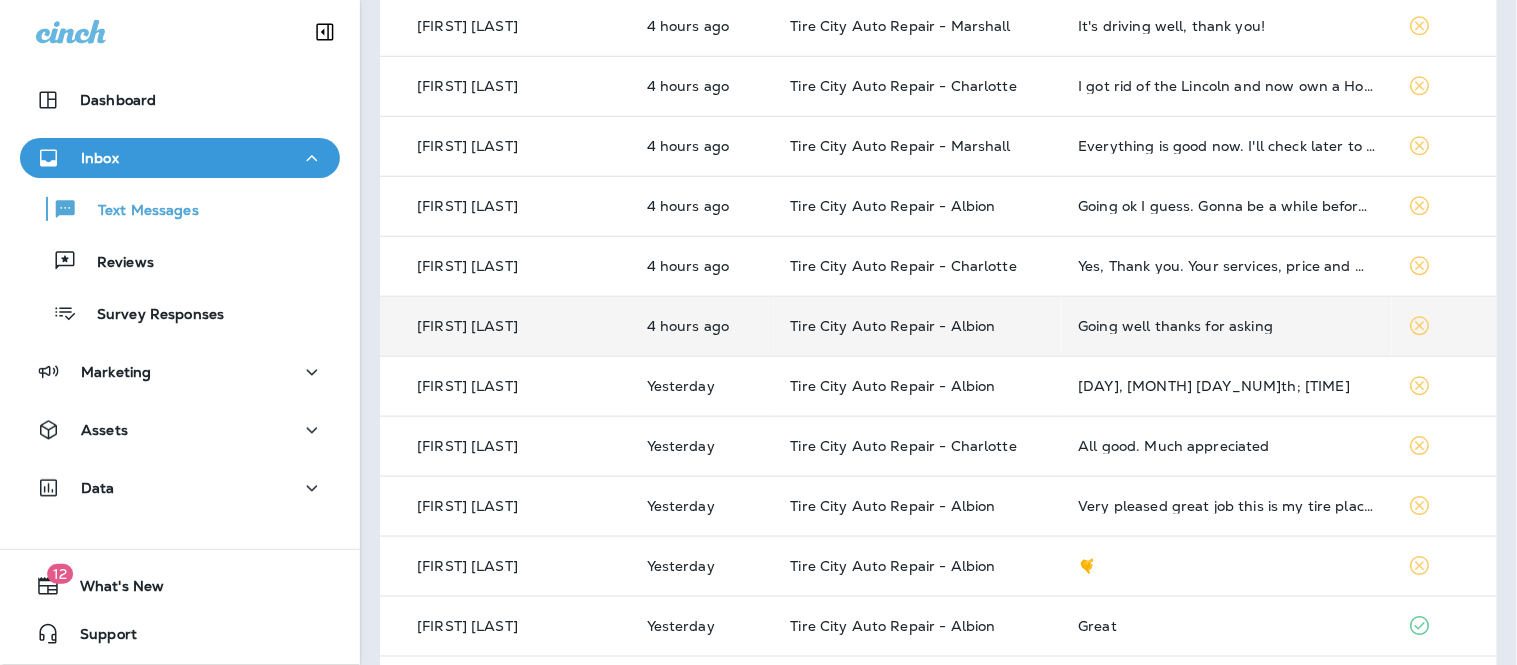 click on "Going well thanks for asking" at bounding box center (1226, 326) 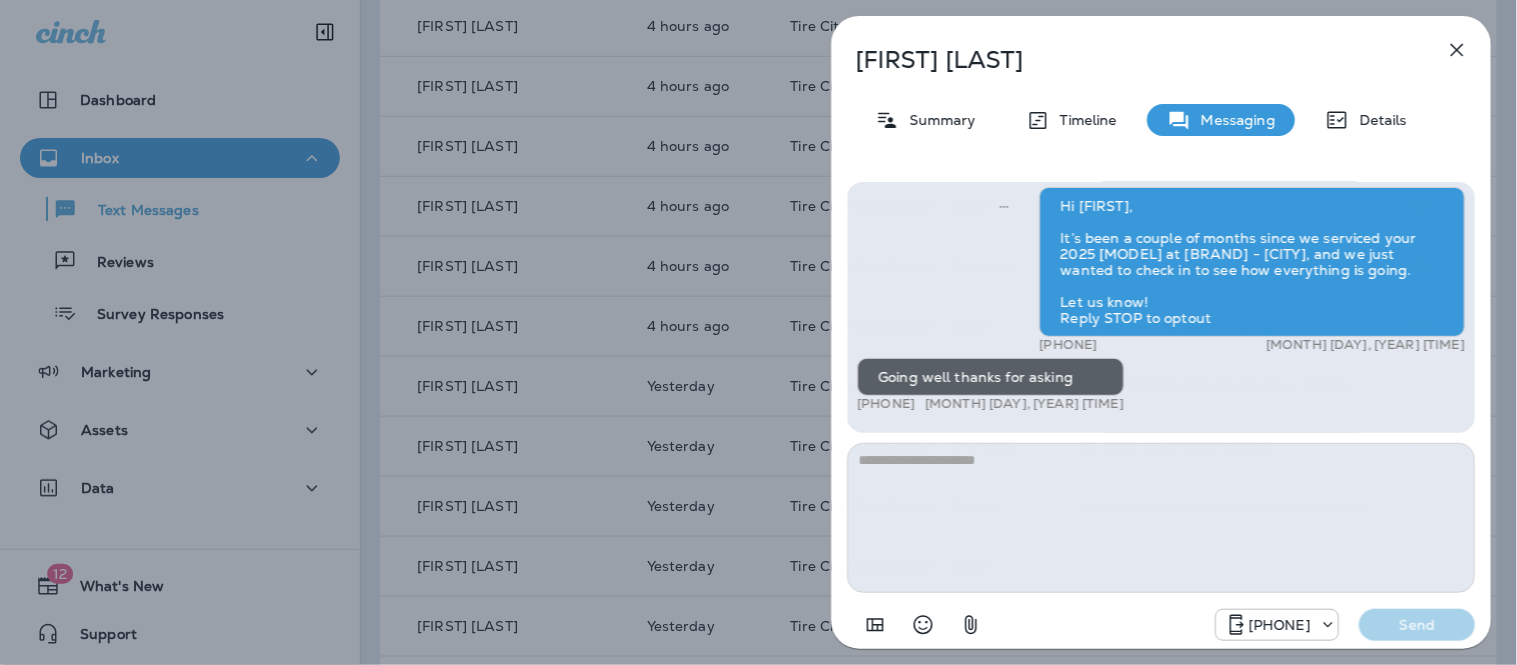 click at bounding box center [1161, 518] 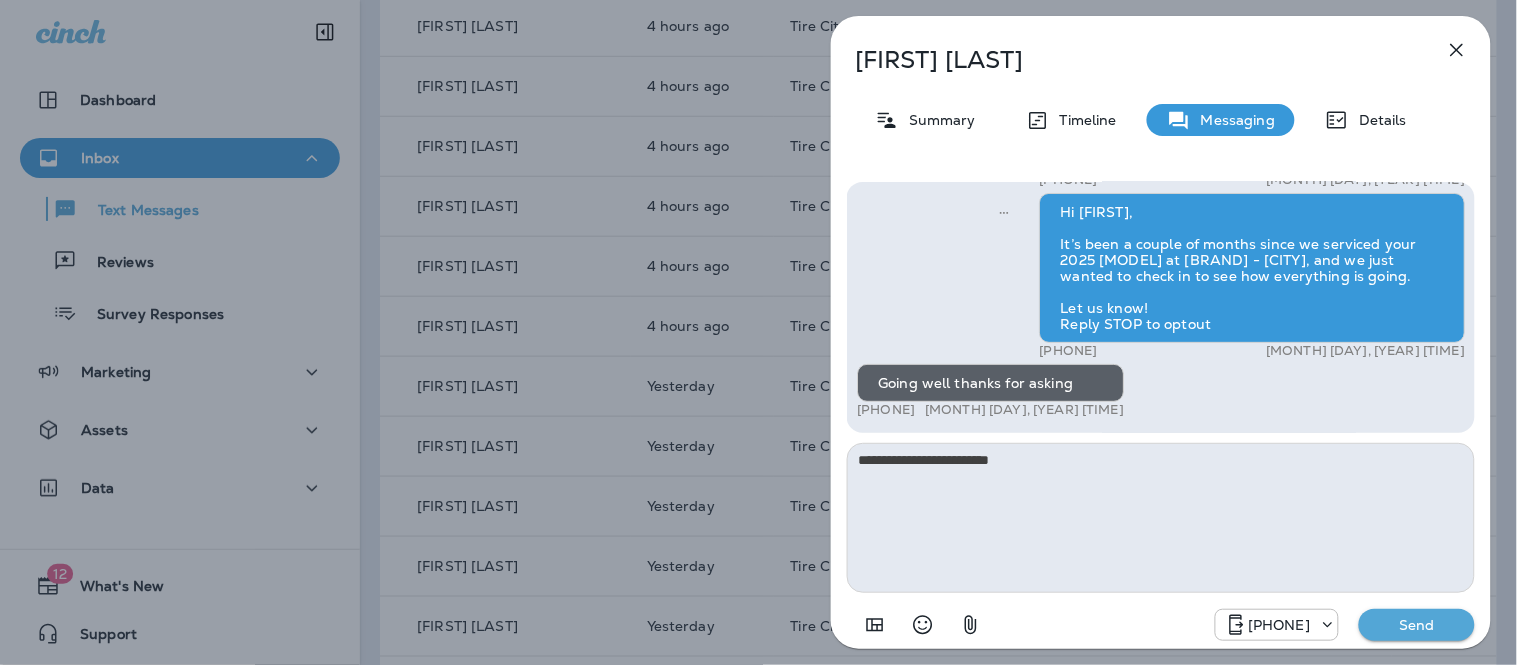 type on "**********" 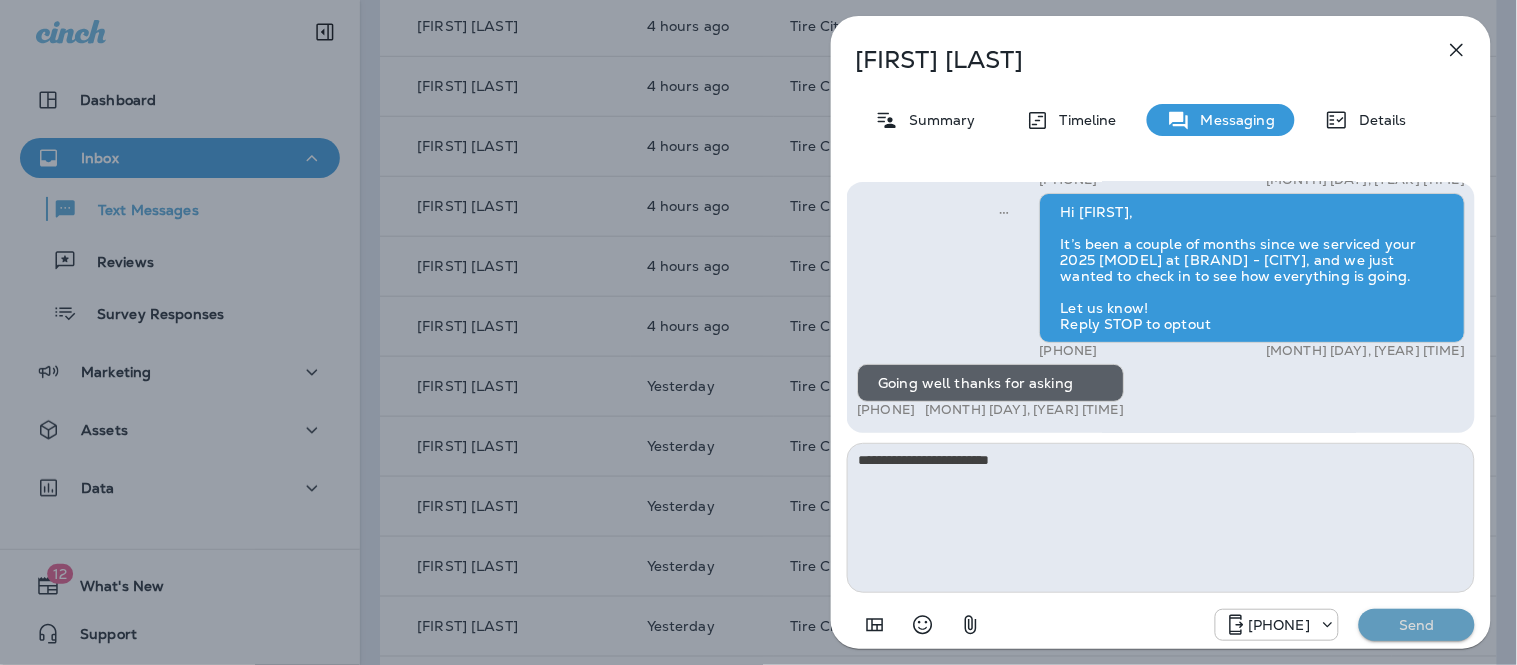 click on "Send" at bounding box center [1417, 625] 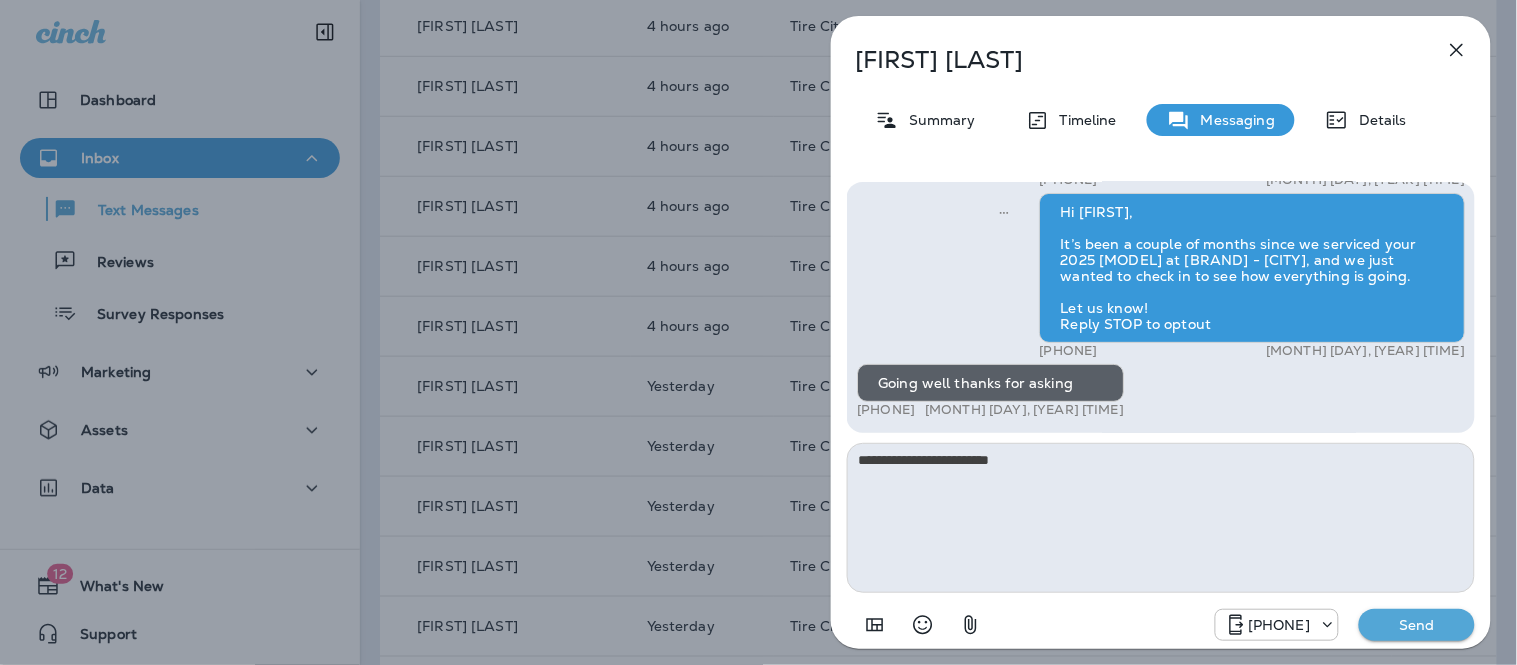 type 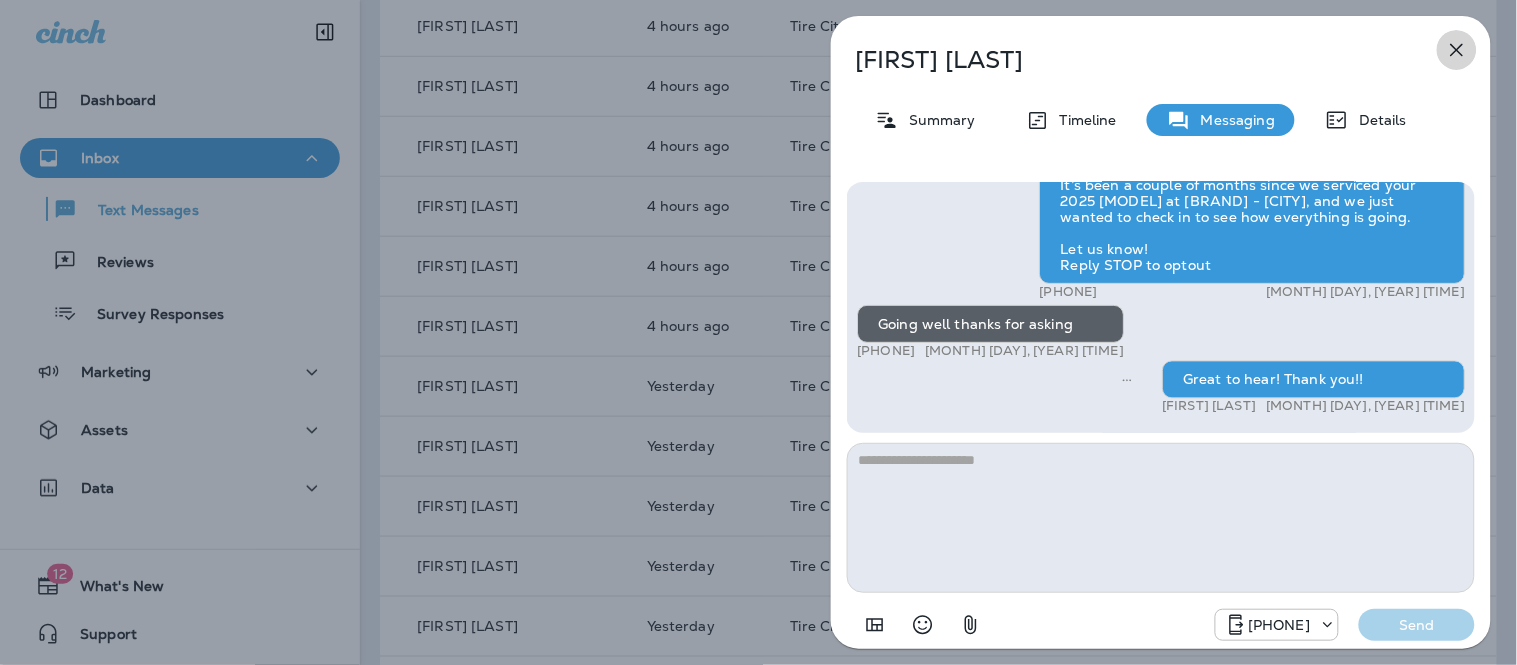 click 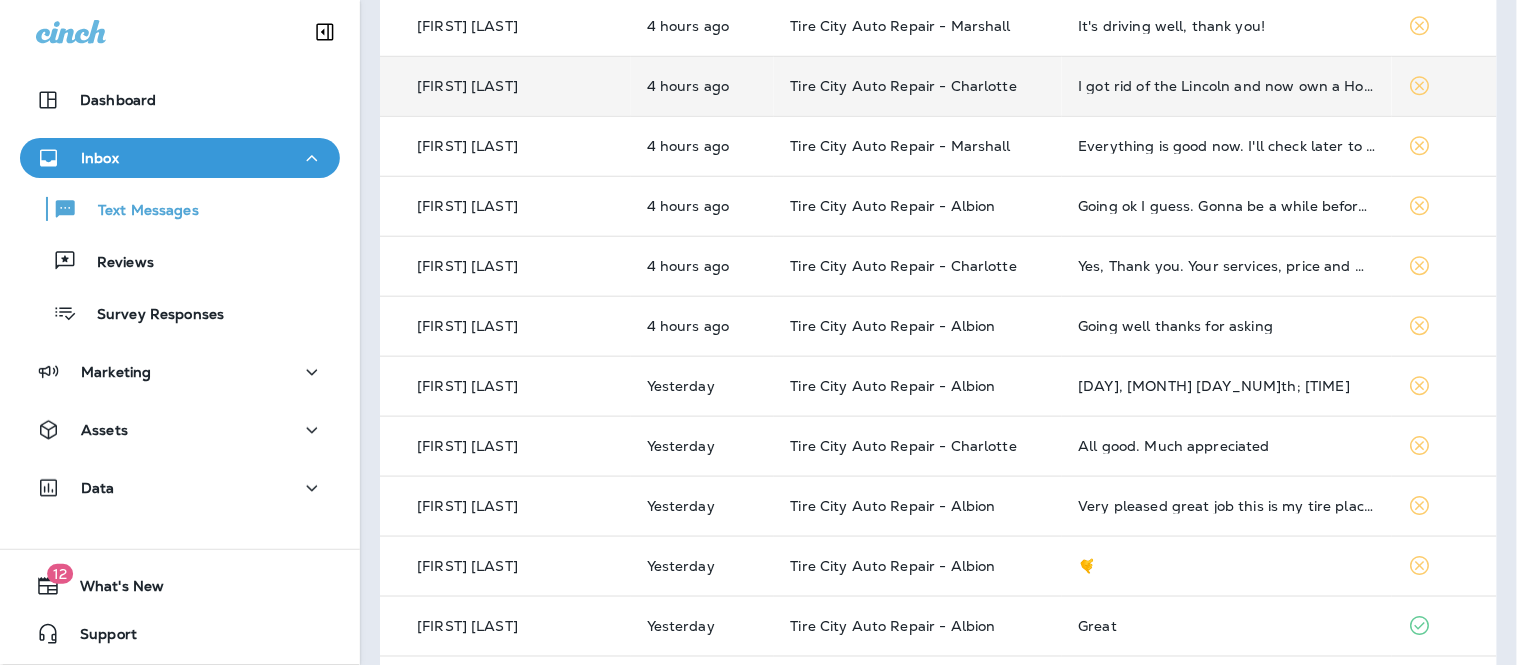 scroll, scrollTop: 222, scrollLeft: 0, axis: vertical 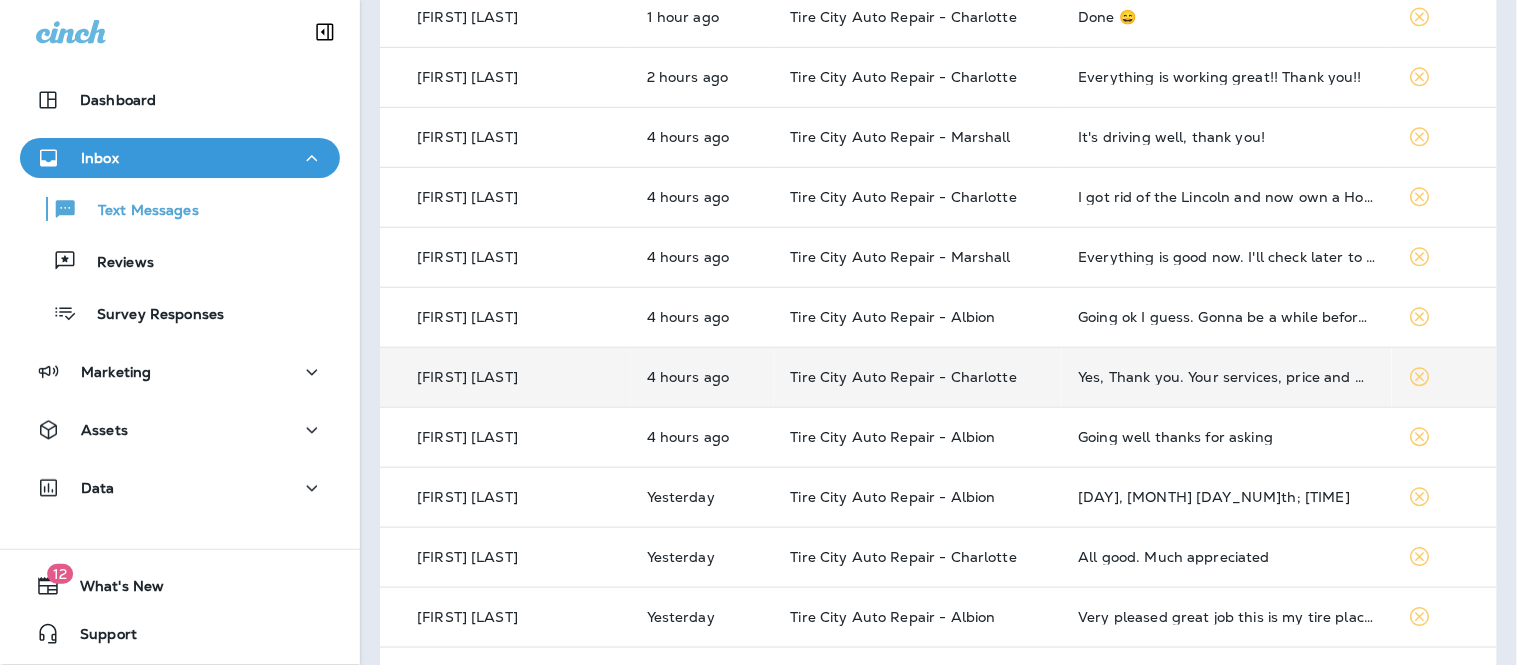 click on "Yes, Thank you. Your services, price and willingness to help us out at closing time was greatly appreciated. Thank you again! 5-star rating." at bounding box center [1226, 377] 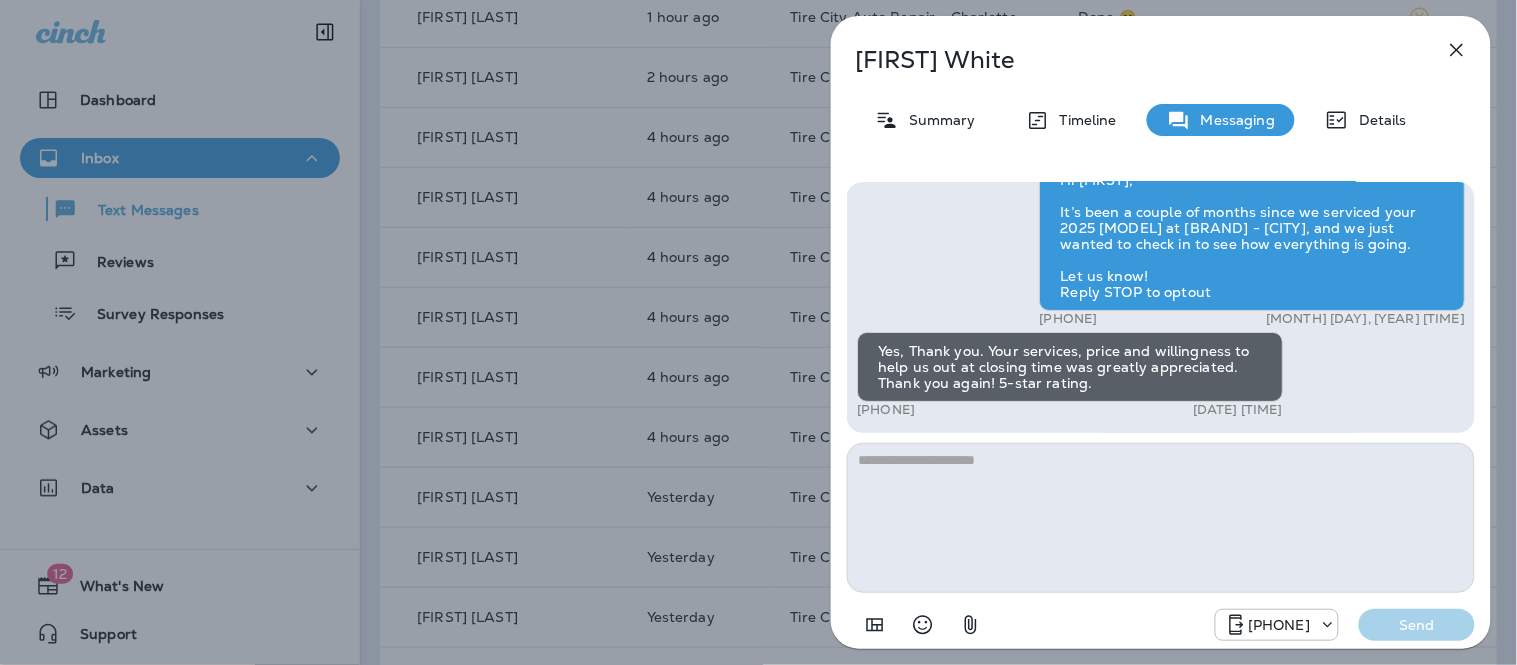 click at bounding box center [1161, 518] 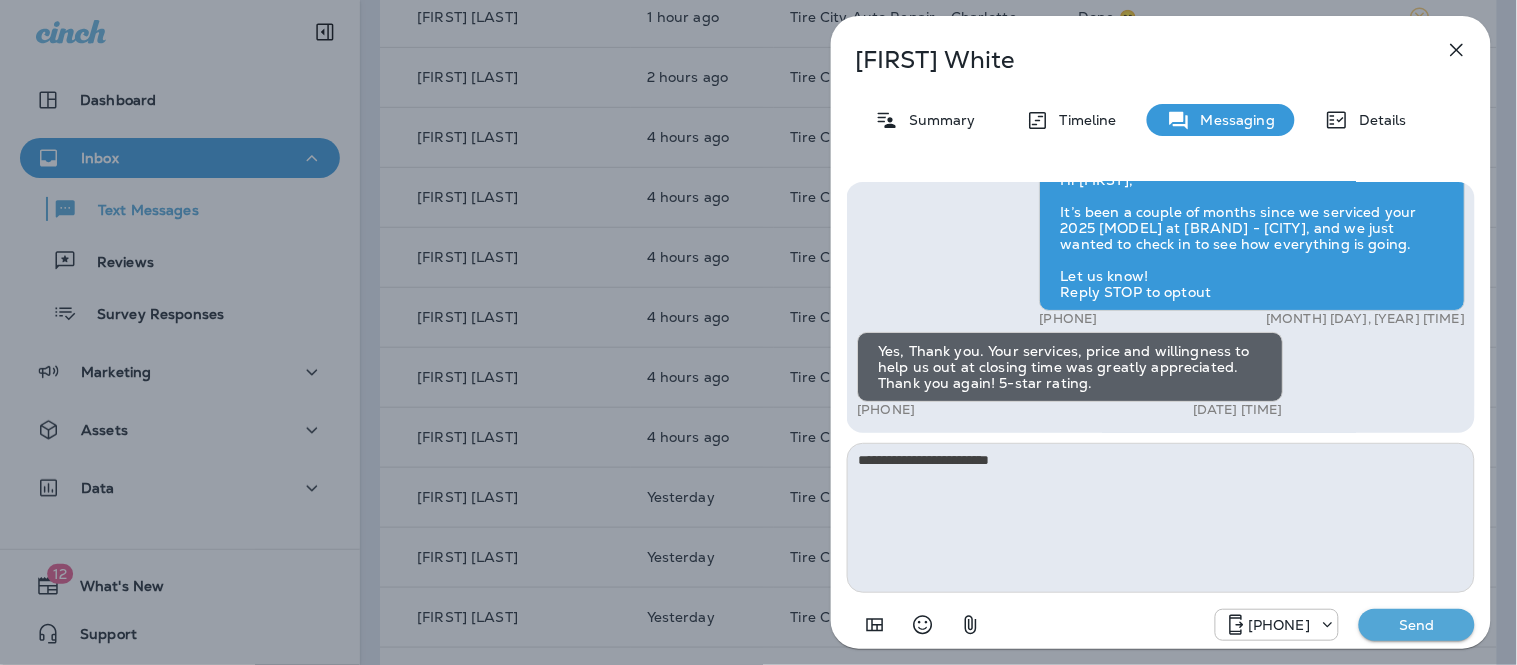 type on "**********" 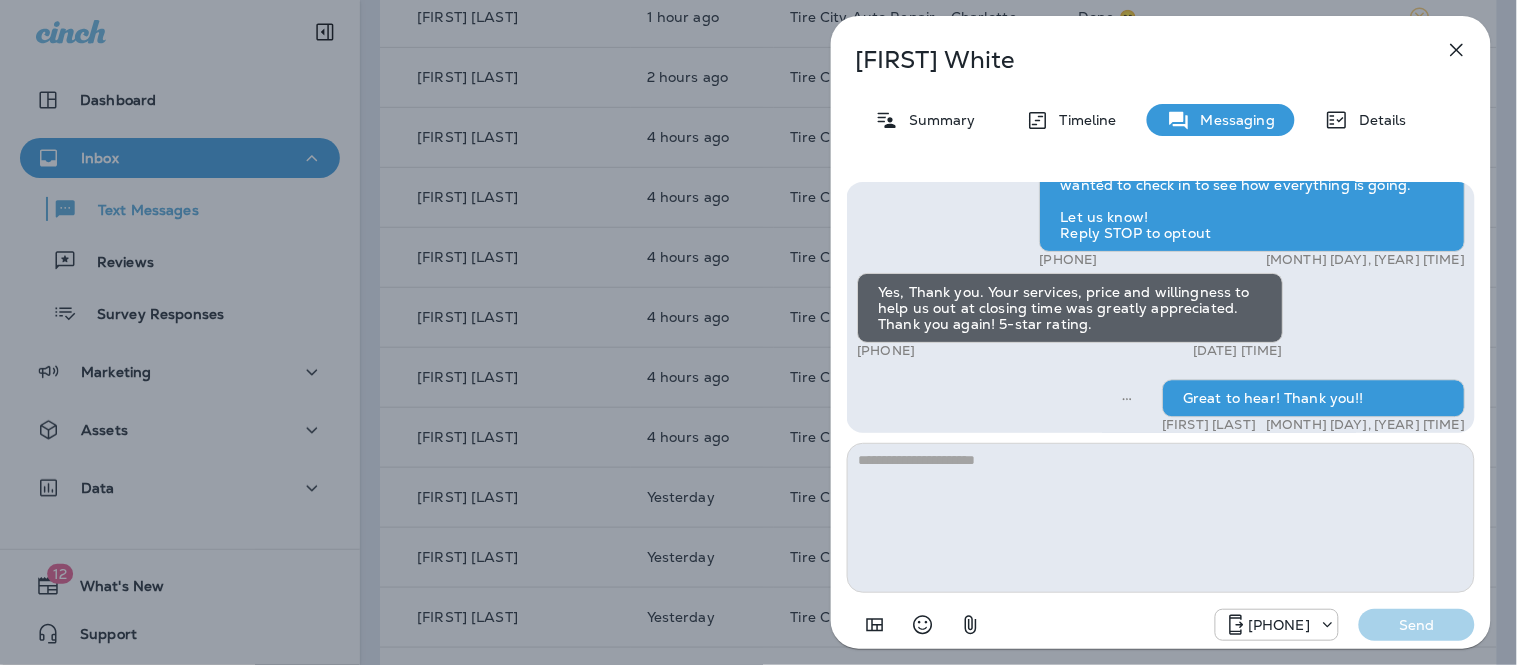 click 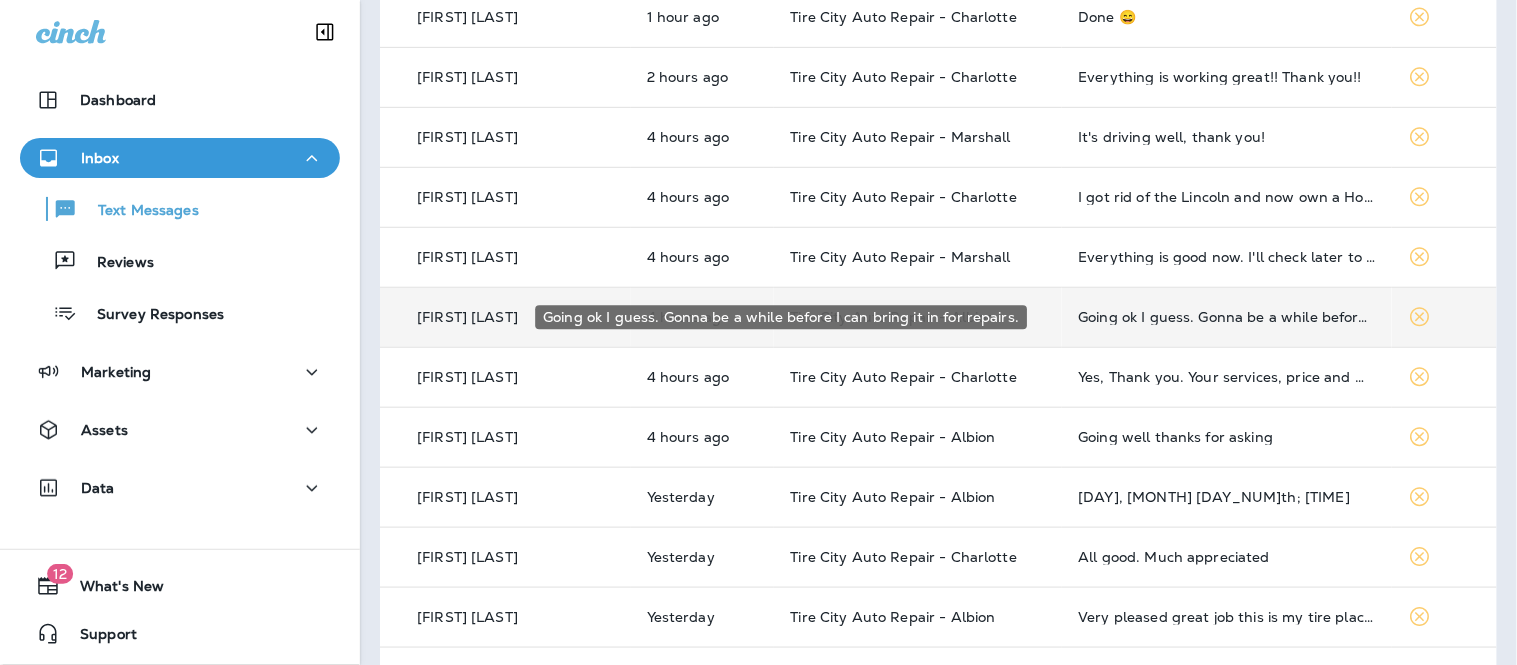 click on "Going ok I guess. Gonna be a while before I can bring it in for repairs." at bounding box center (1226, 317) 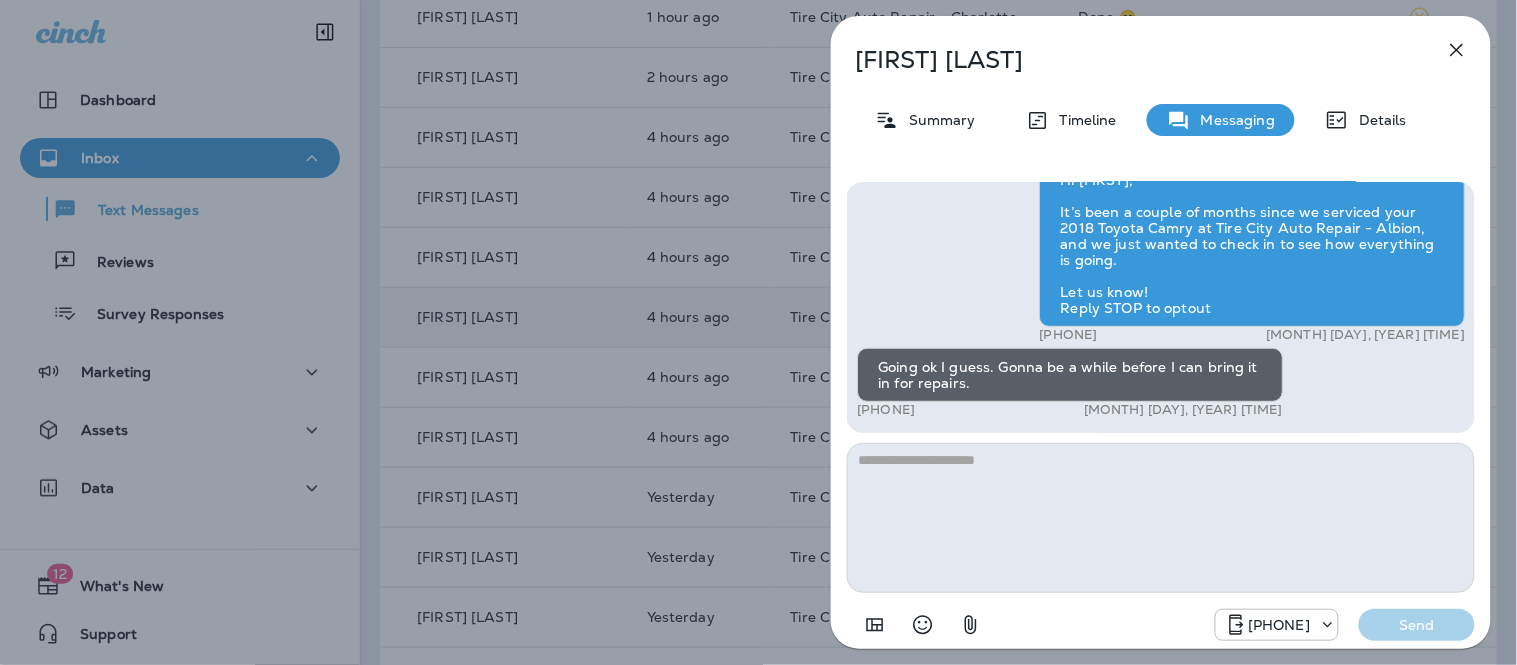 click at bounding box center (1161, 518) 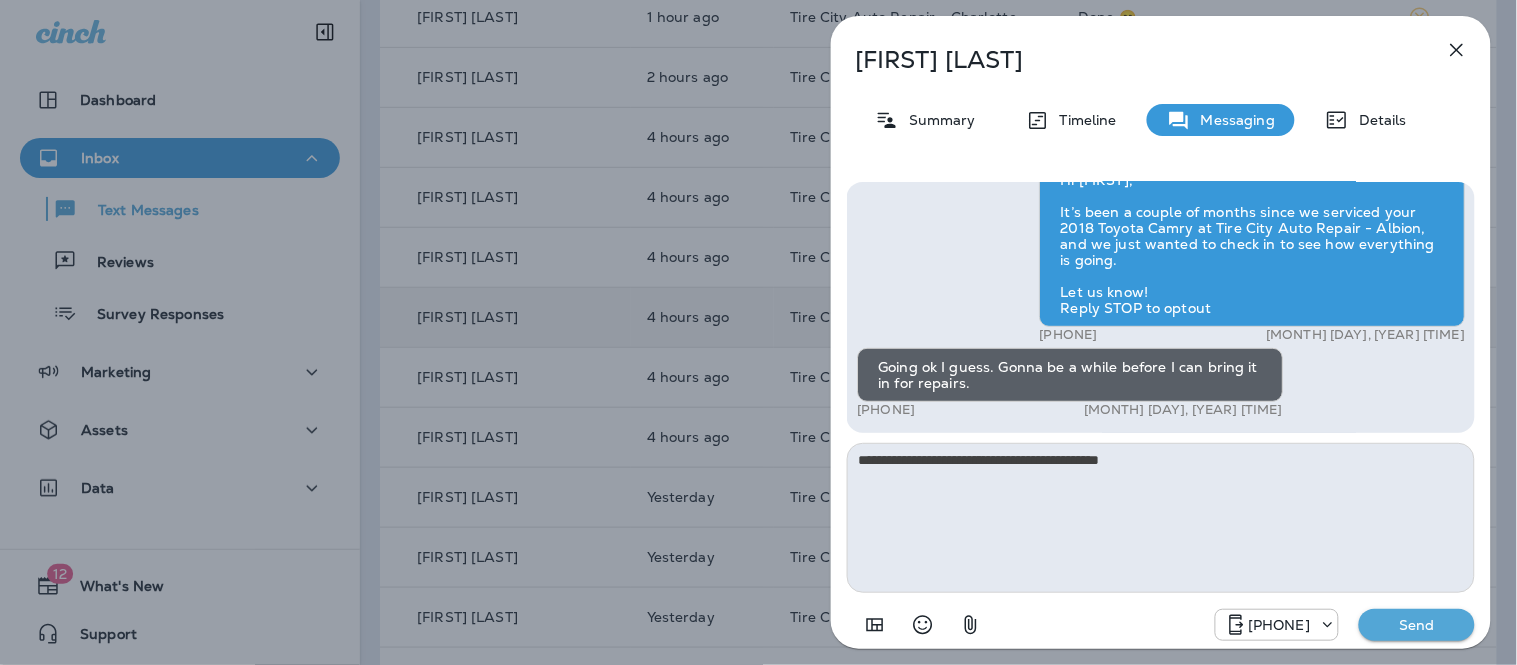 drag, startPoint x: 968, startPoint y: 466, endPoint x: 861, endPoint y: 460, distance: 107.16809 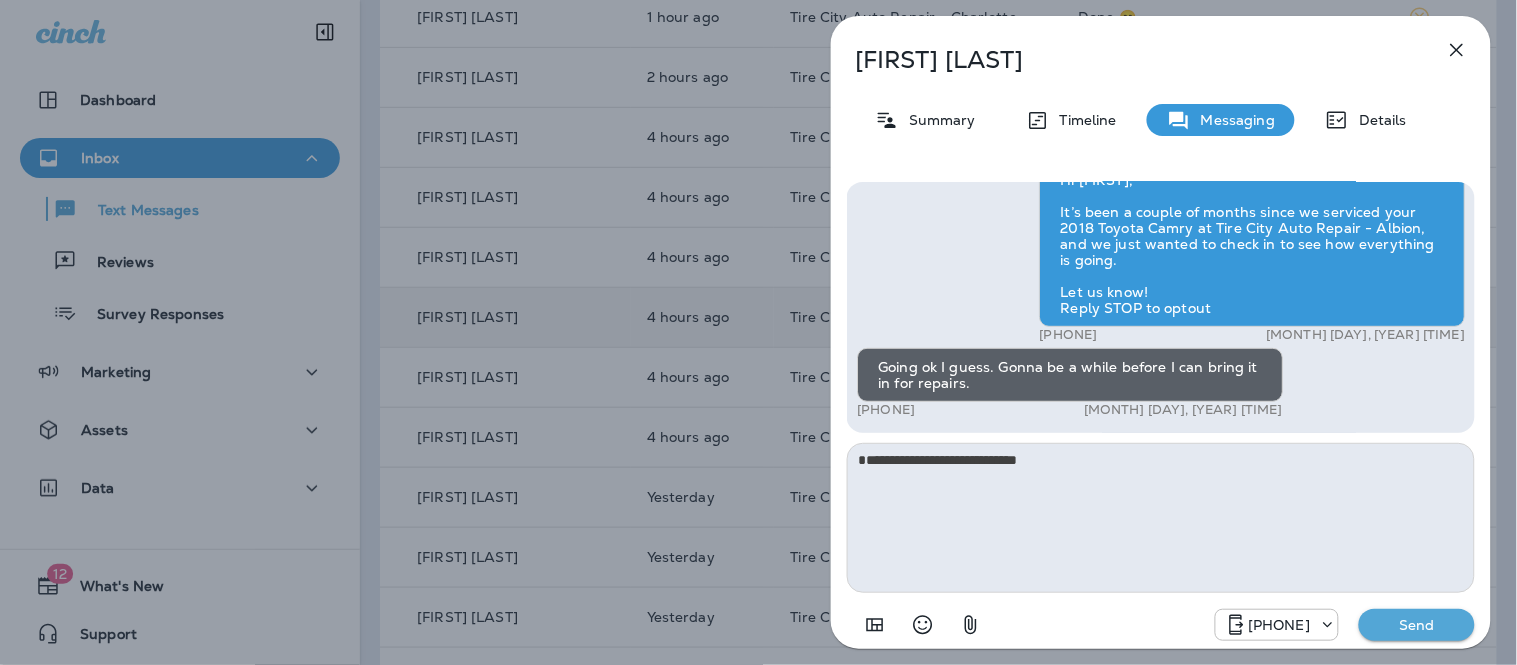click on "**********" at bounding box center [1161, 518] 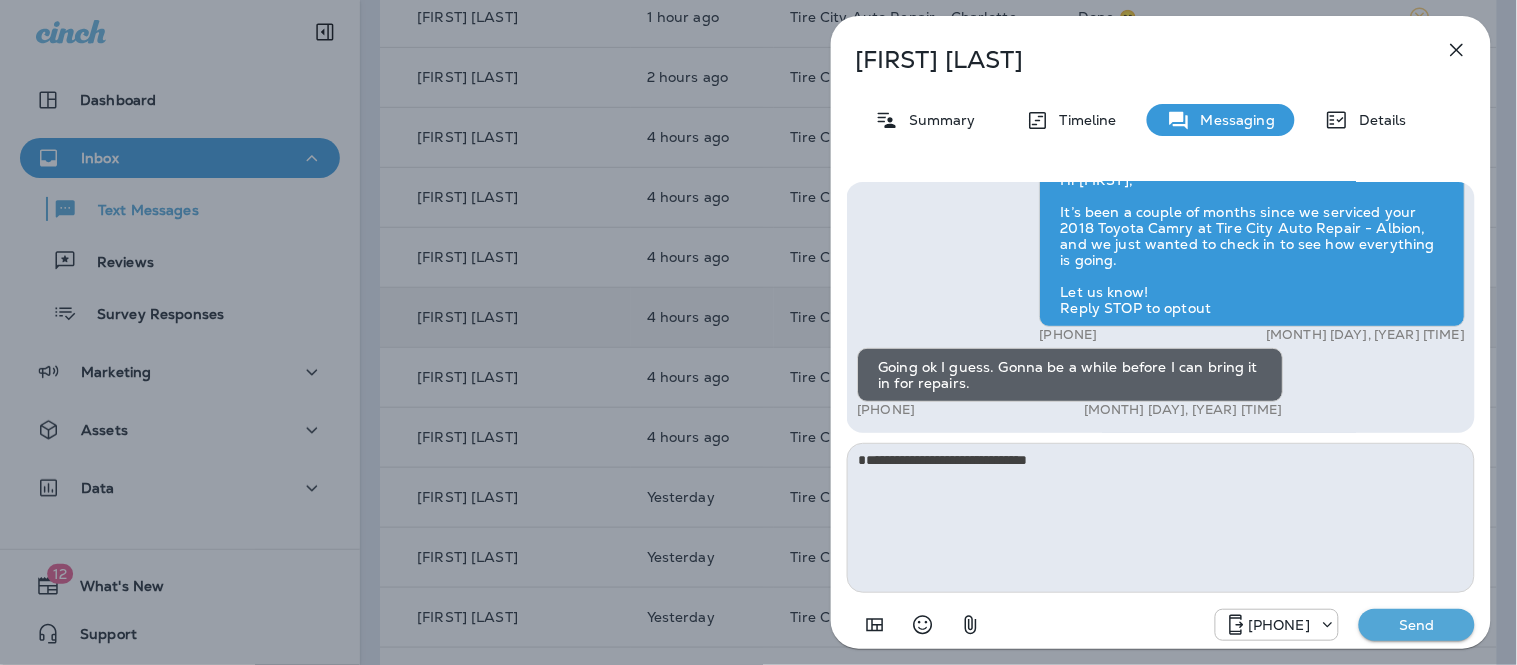 type on "**********" 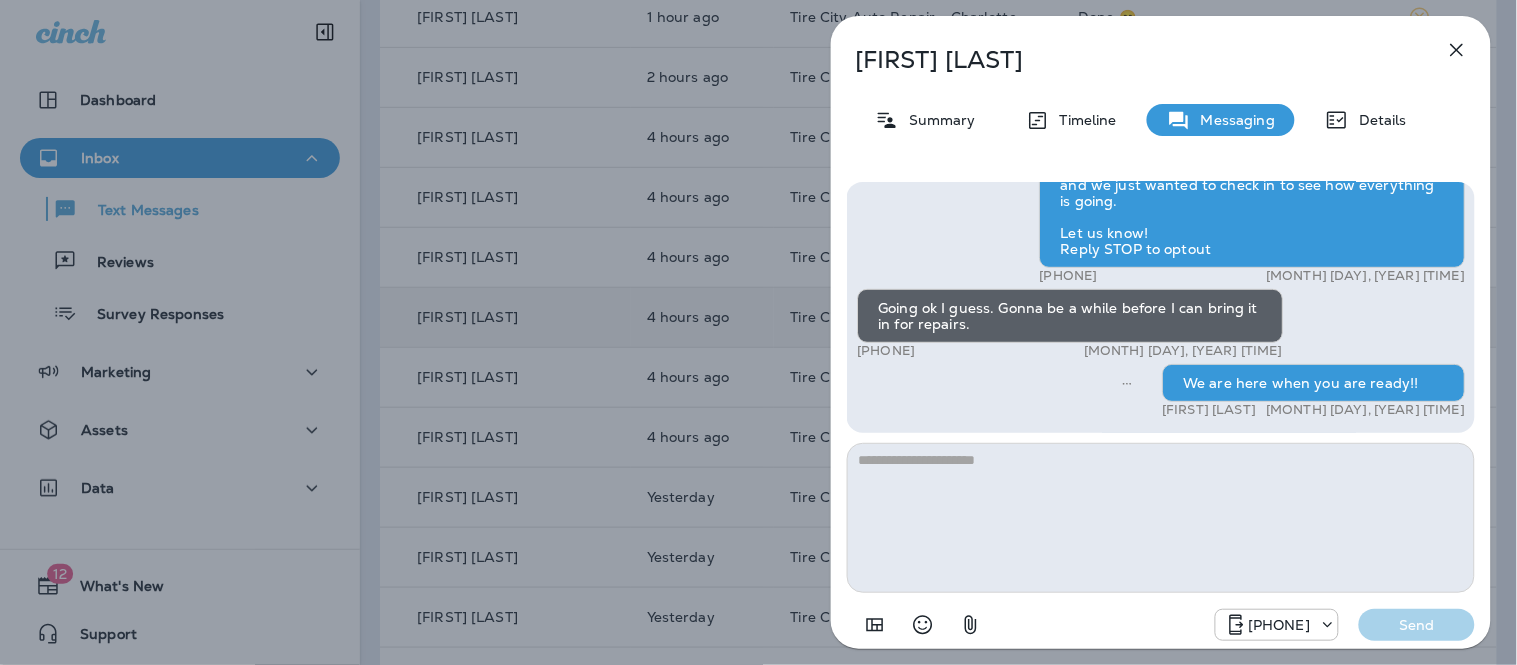 click 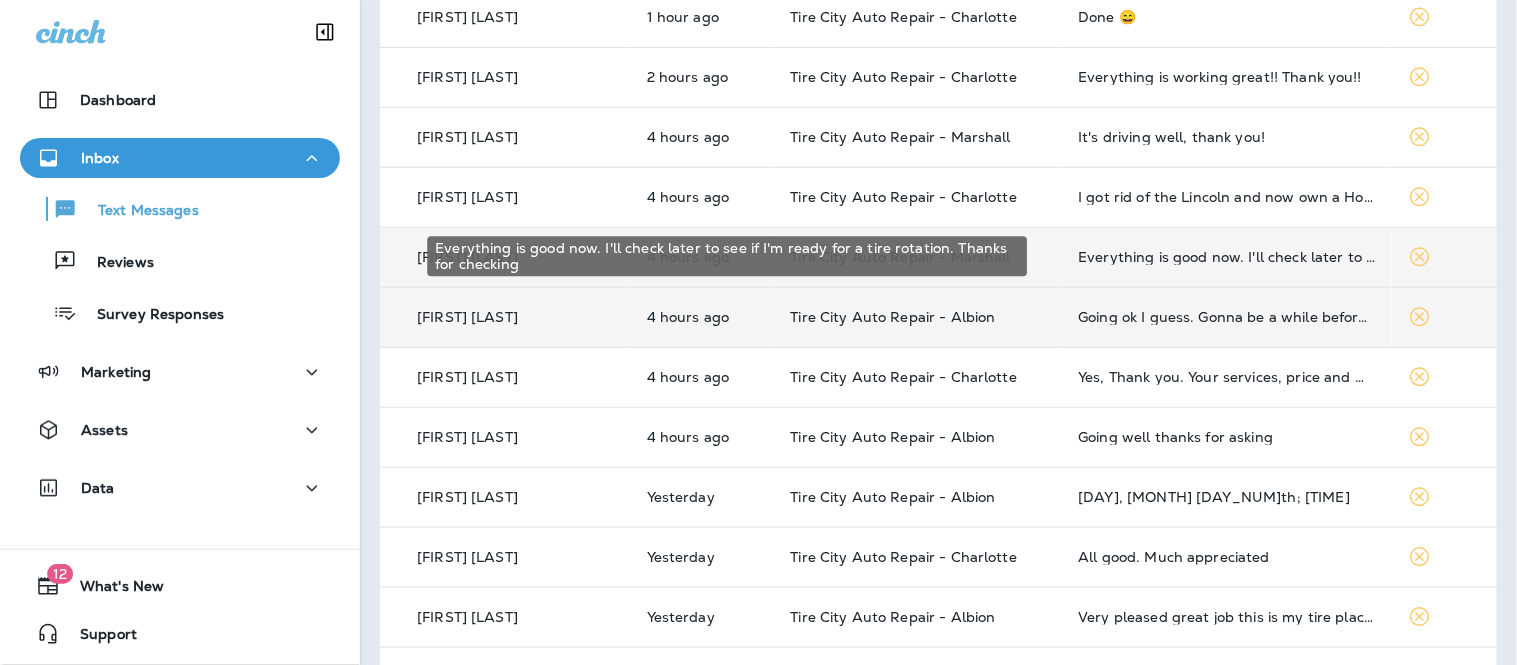 click on "Everything is good now. I'll check later to see if I'm ready for a tire rotation.  Thanks for checking" at bounding box center [1226, 257] 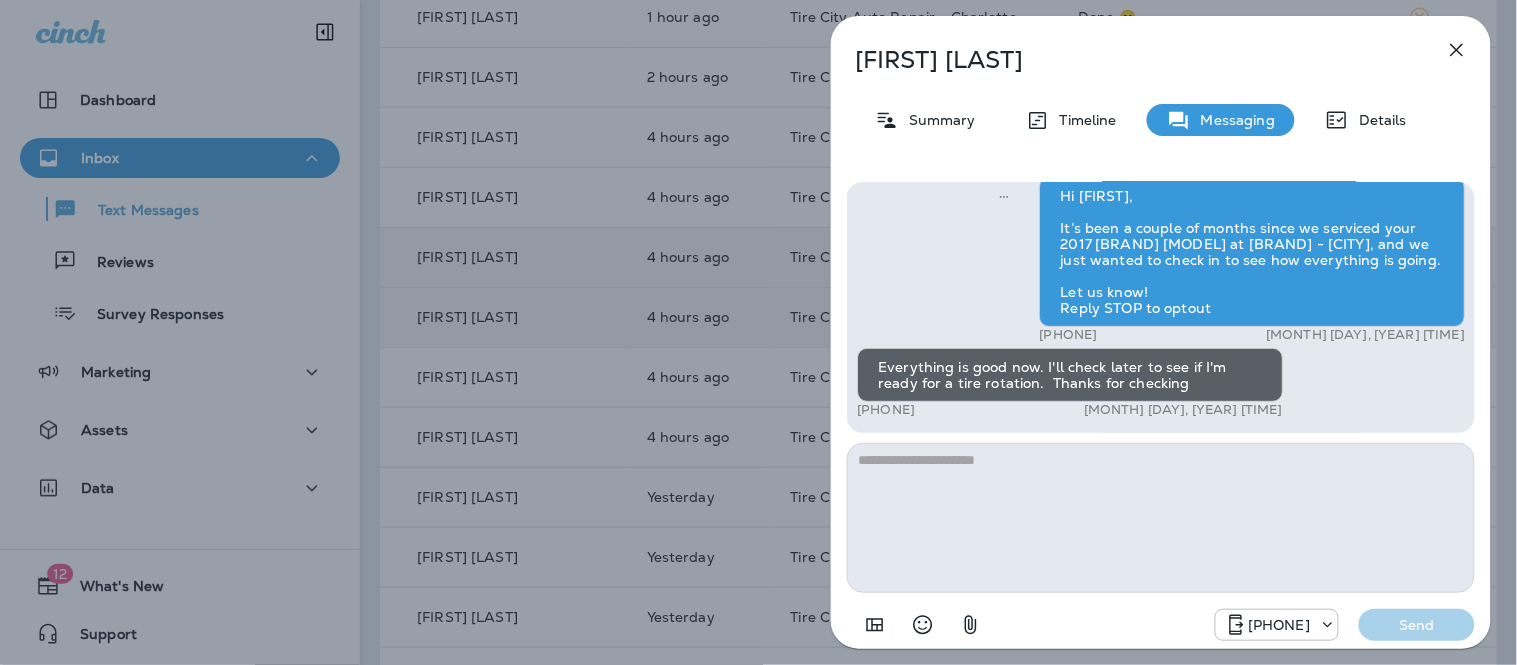 click at bounding box center [1161, 518] 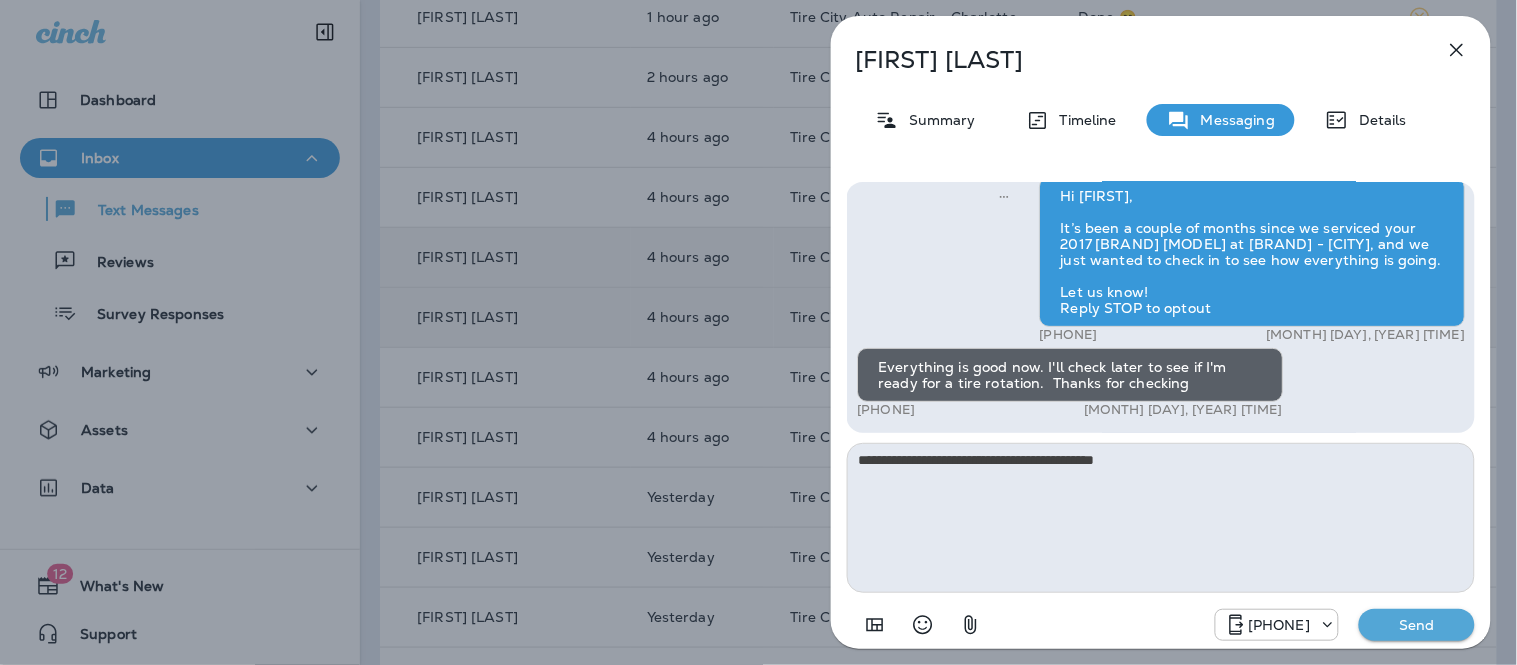 type on "**********" 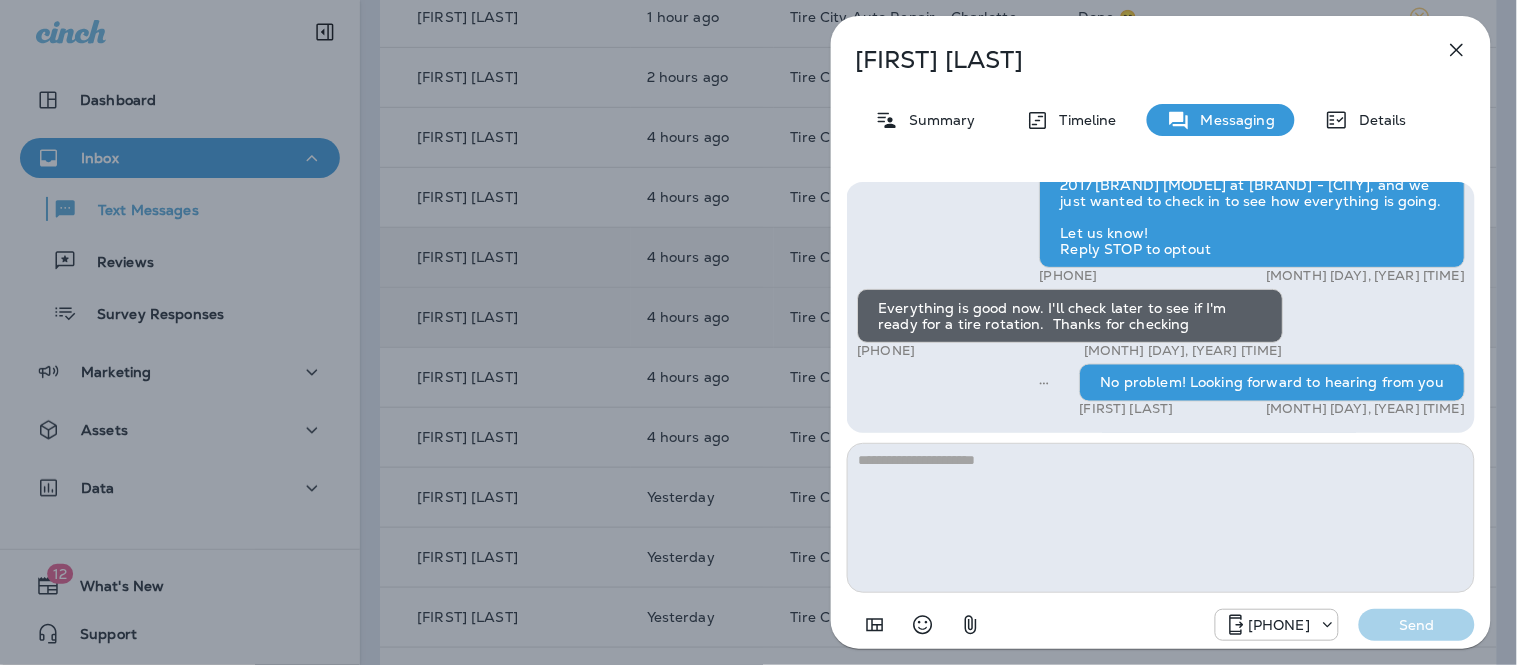 click 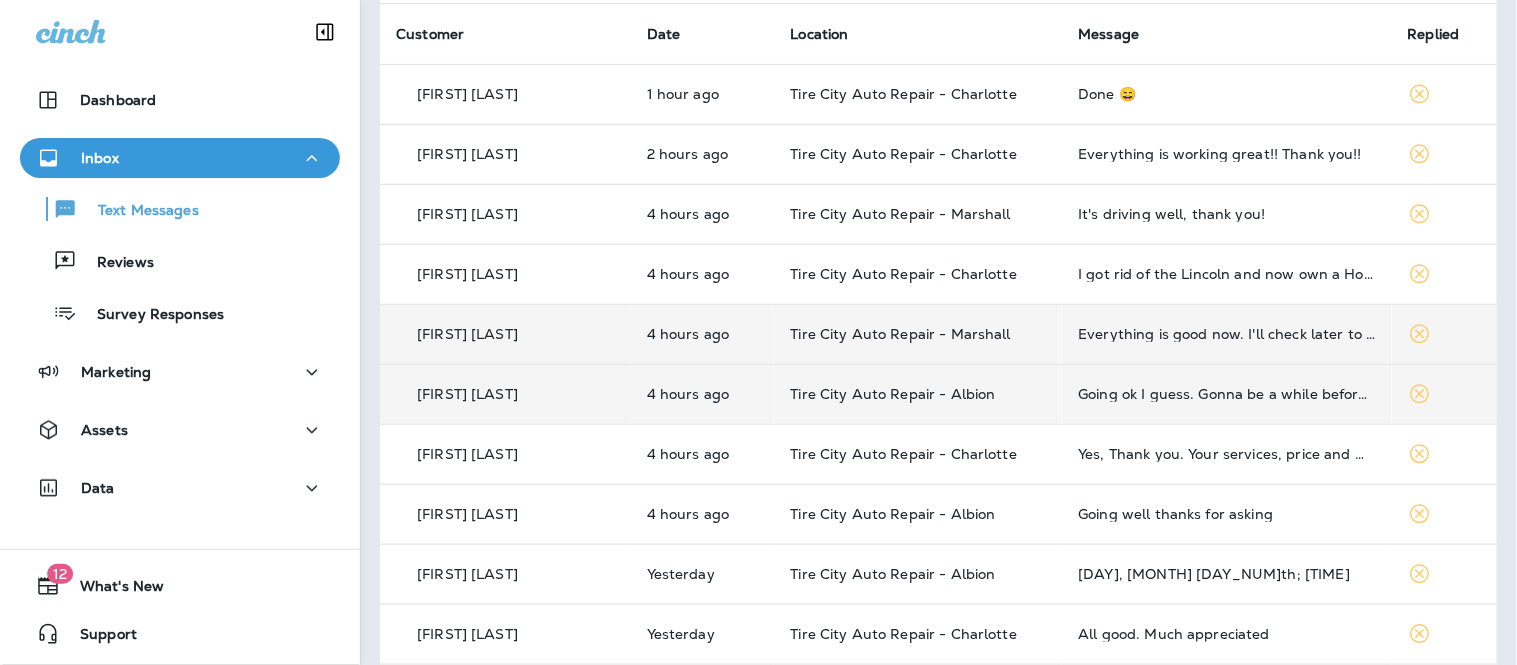 scroll, scrollTop: 111, scrollLeft: 0, axis: vertical 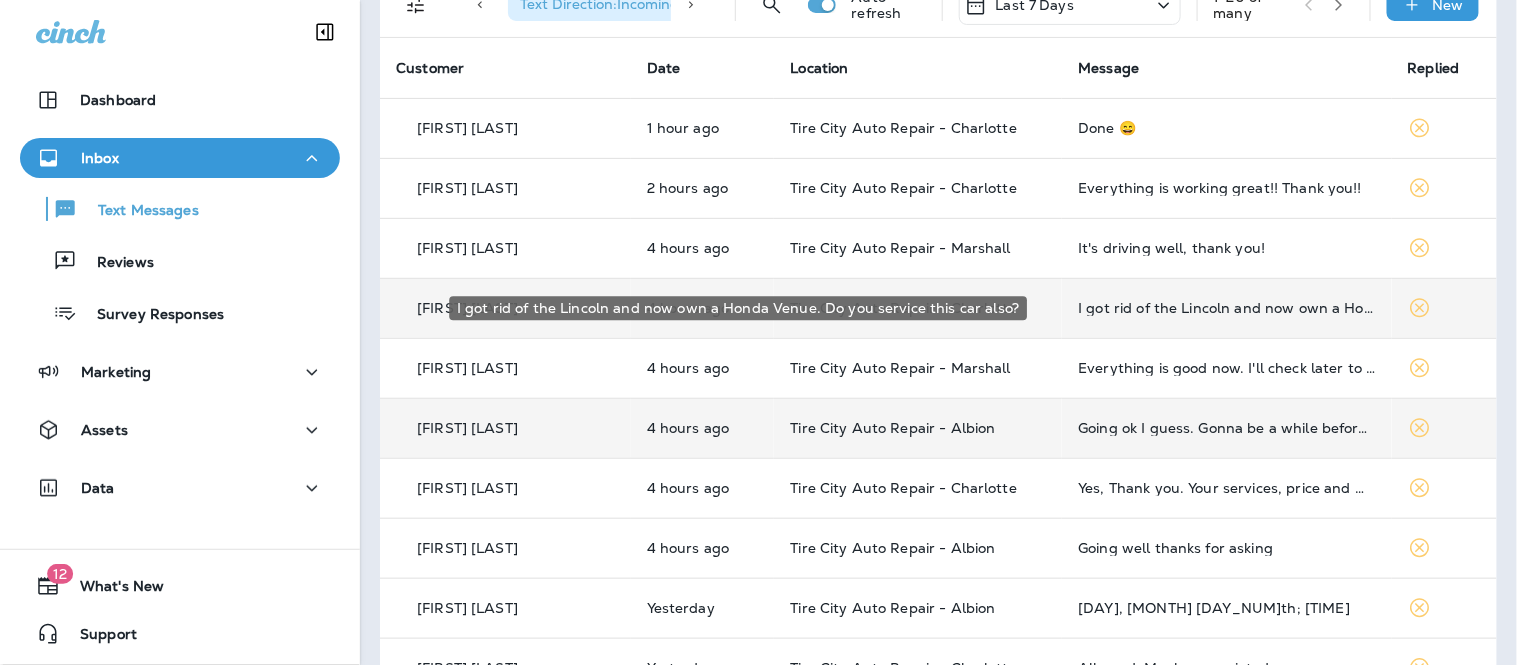 click on "I got rid of the Lincoln and now own a Honda Venue. Do you service this car also?" at bounding box center [1226, 308] 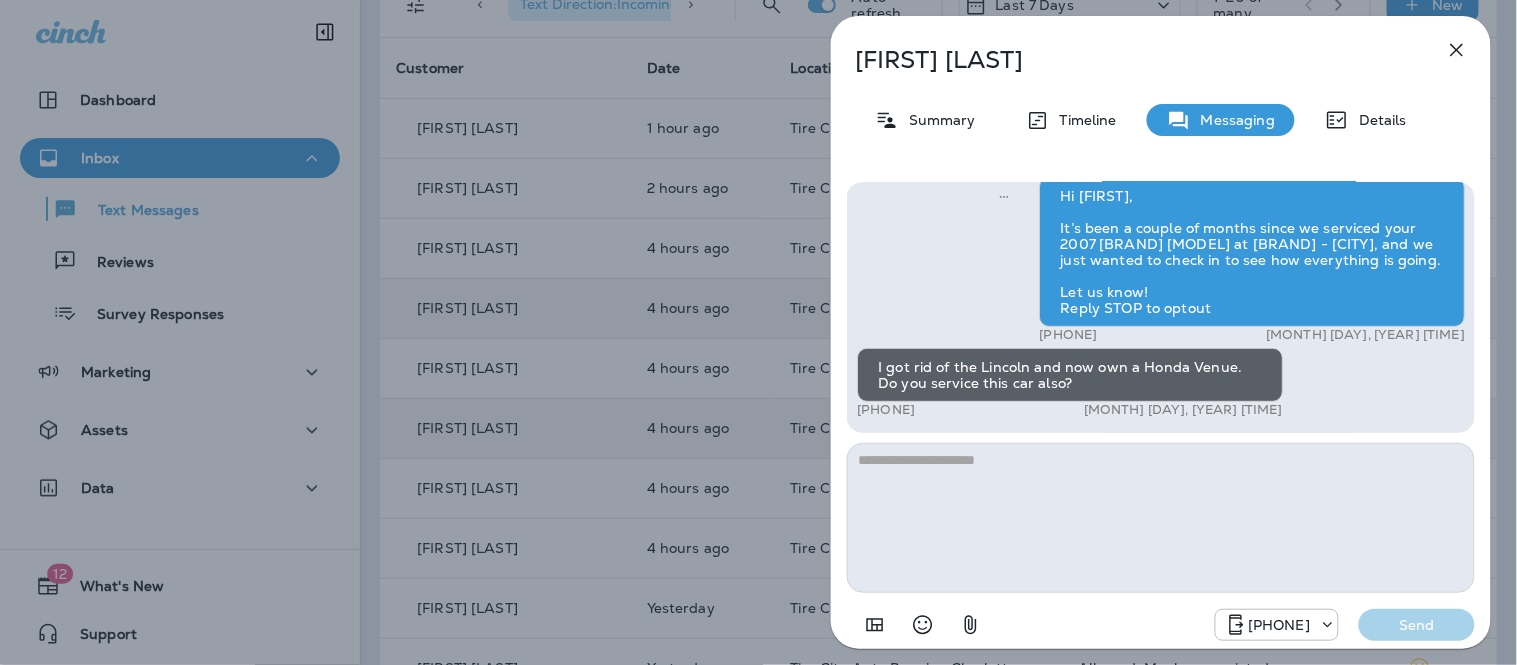 click at bounding box center [1161, 518] 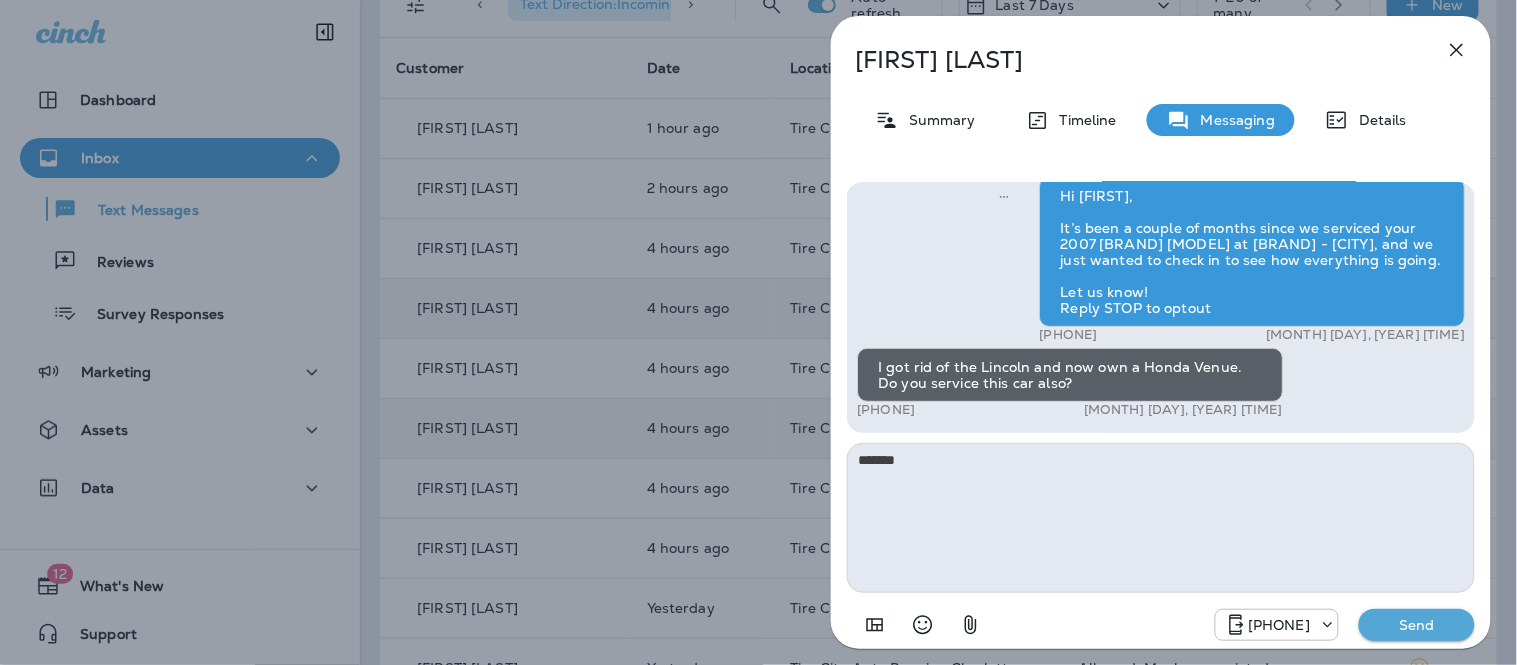 type on "*******" 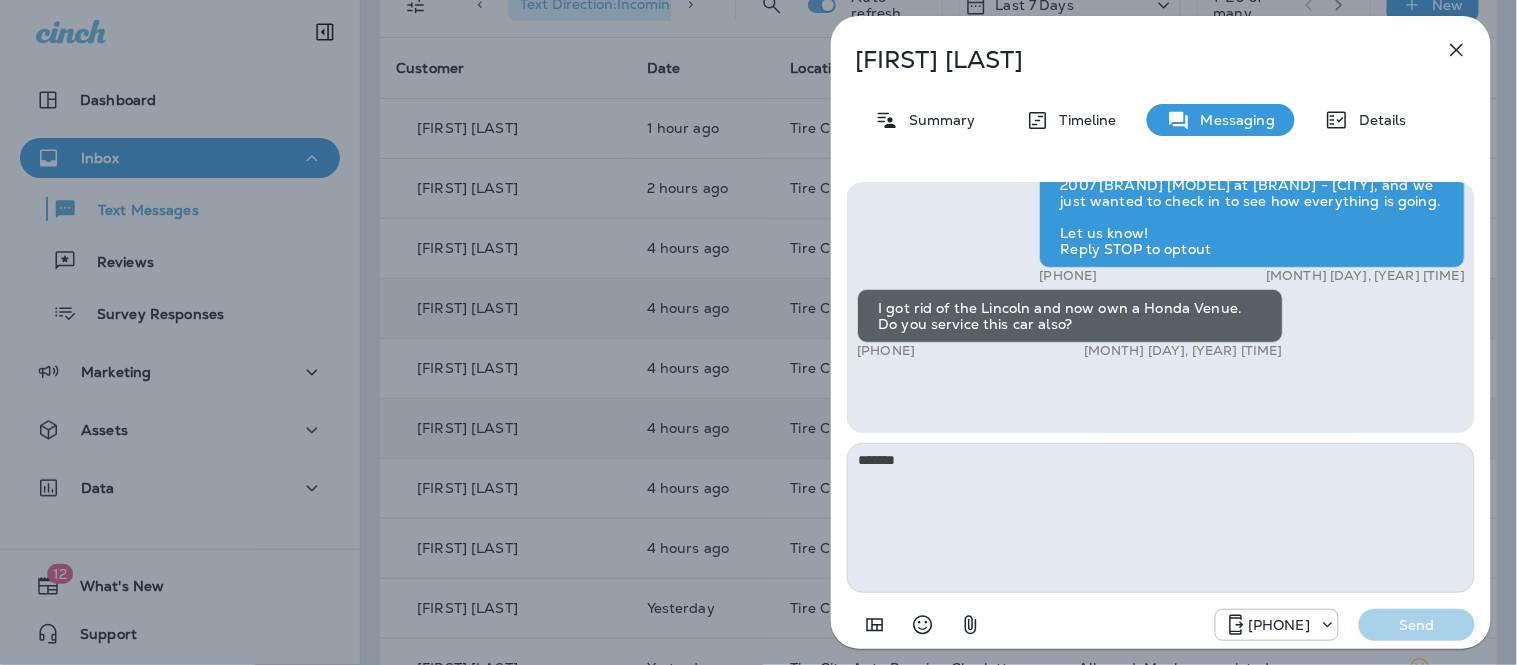 type 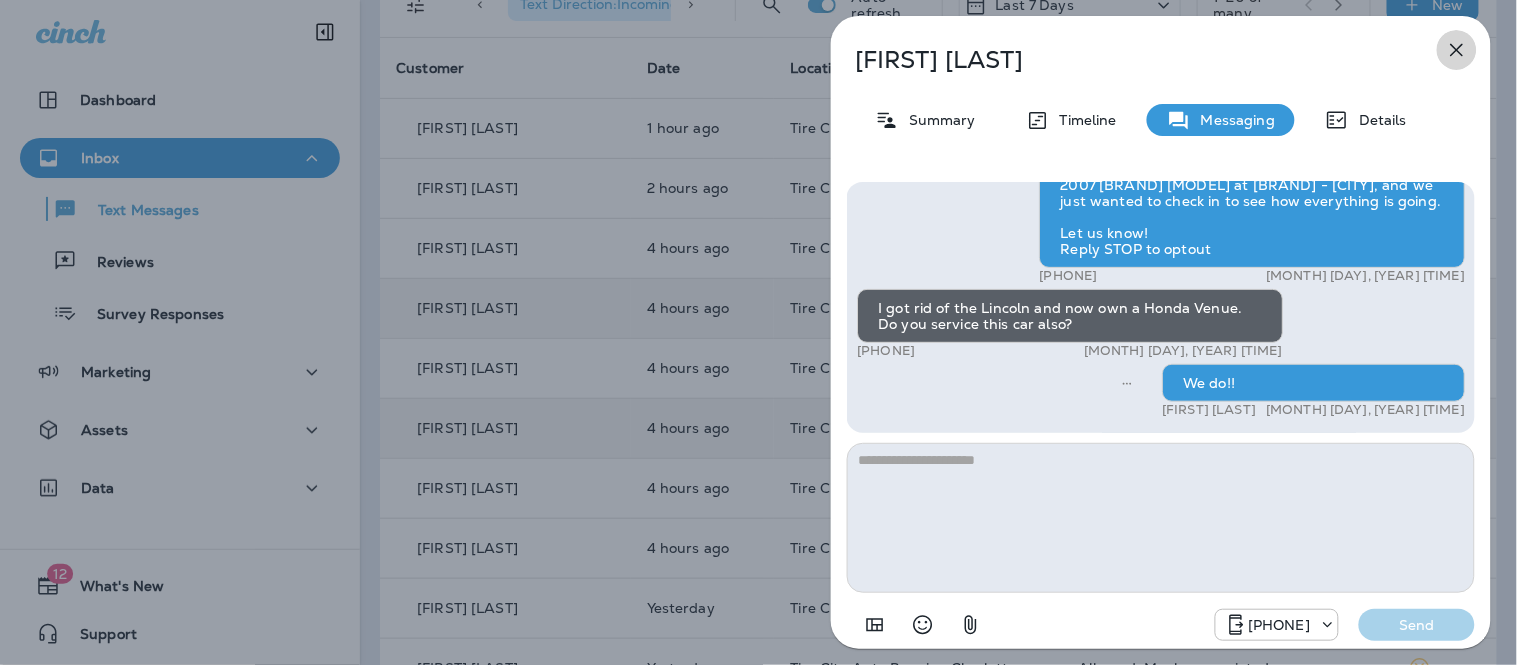 click 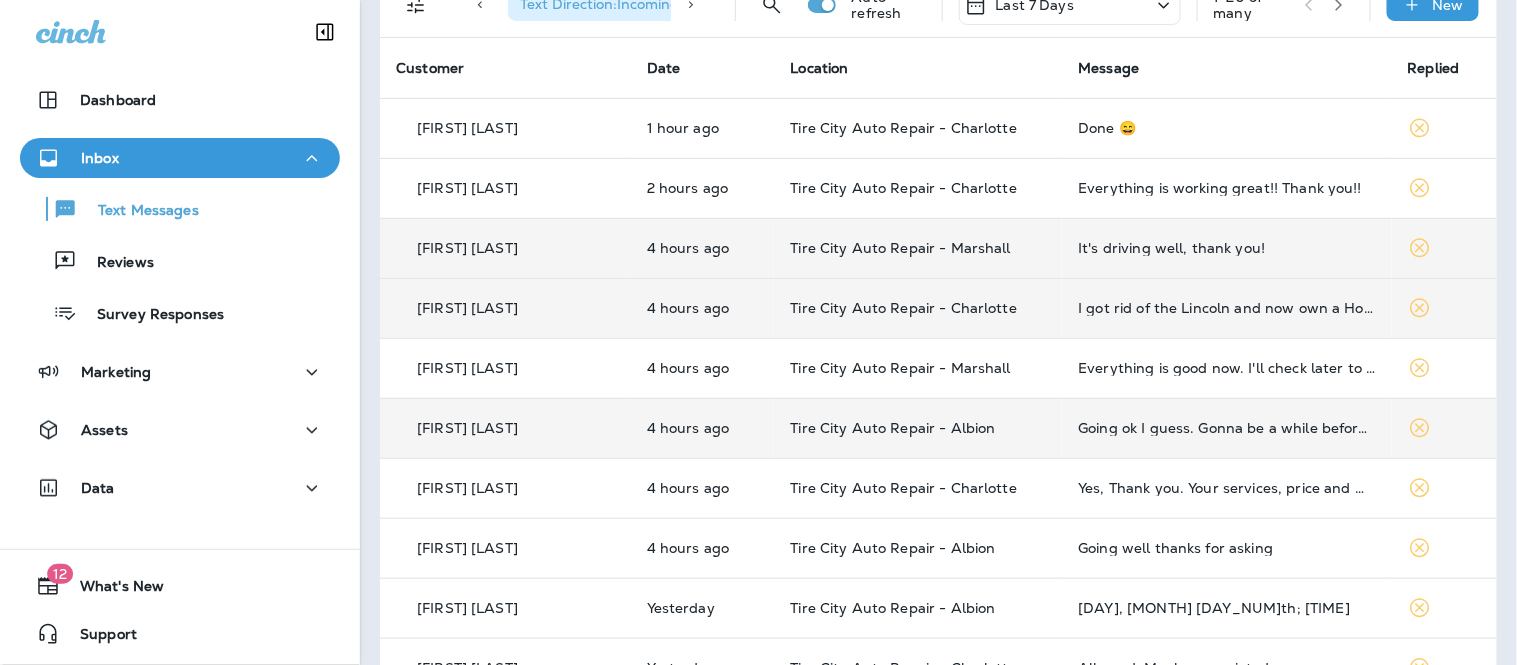 click on "It's driving well, thank you!" at bounding box center (1226, 248) 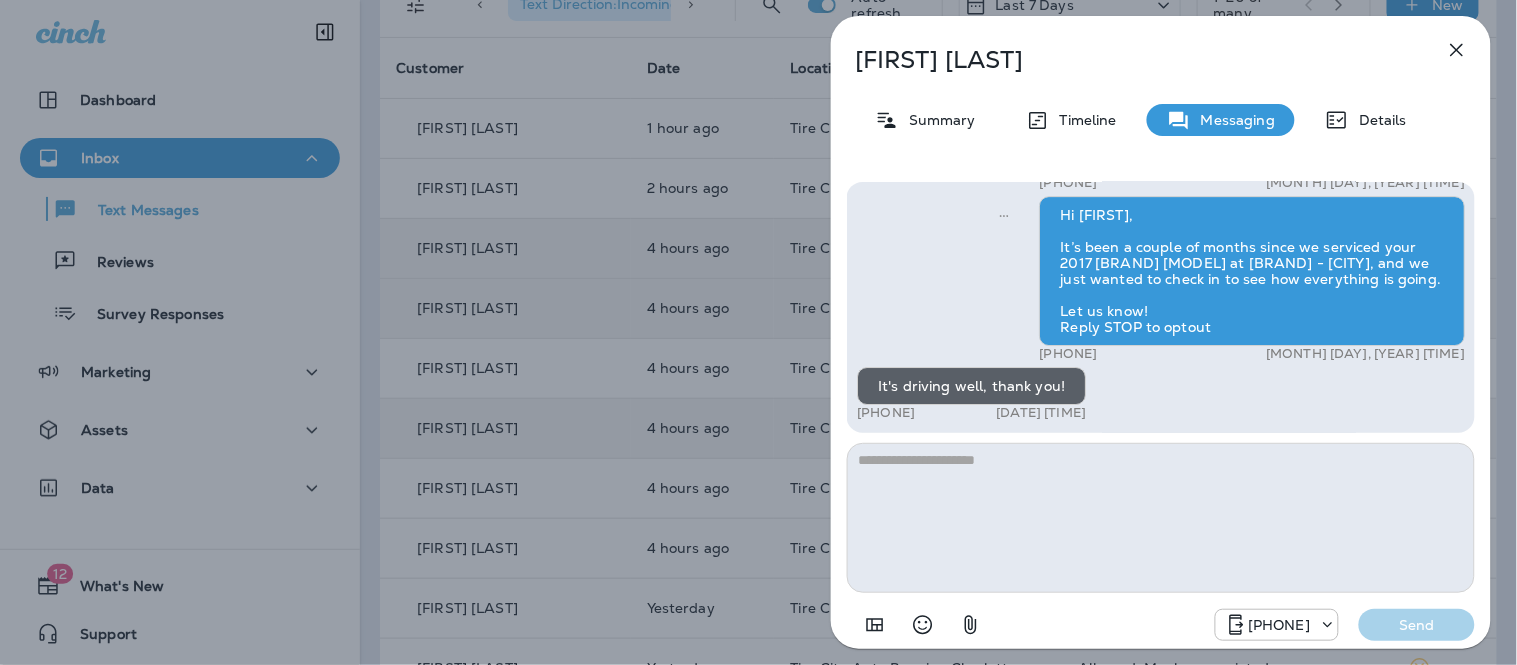 click at bounding box center [1161, 518] 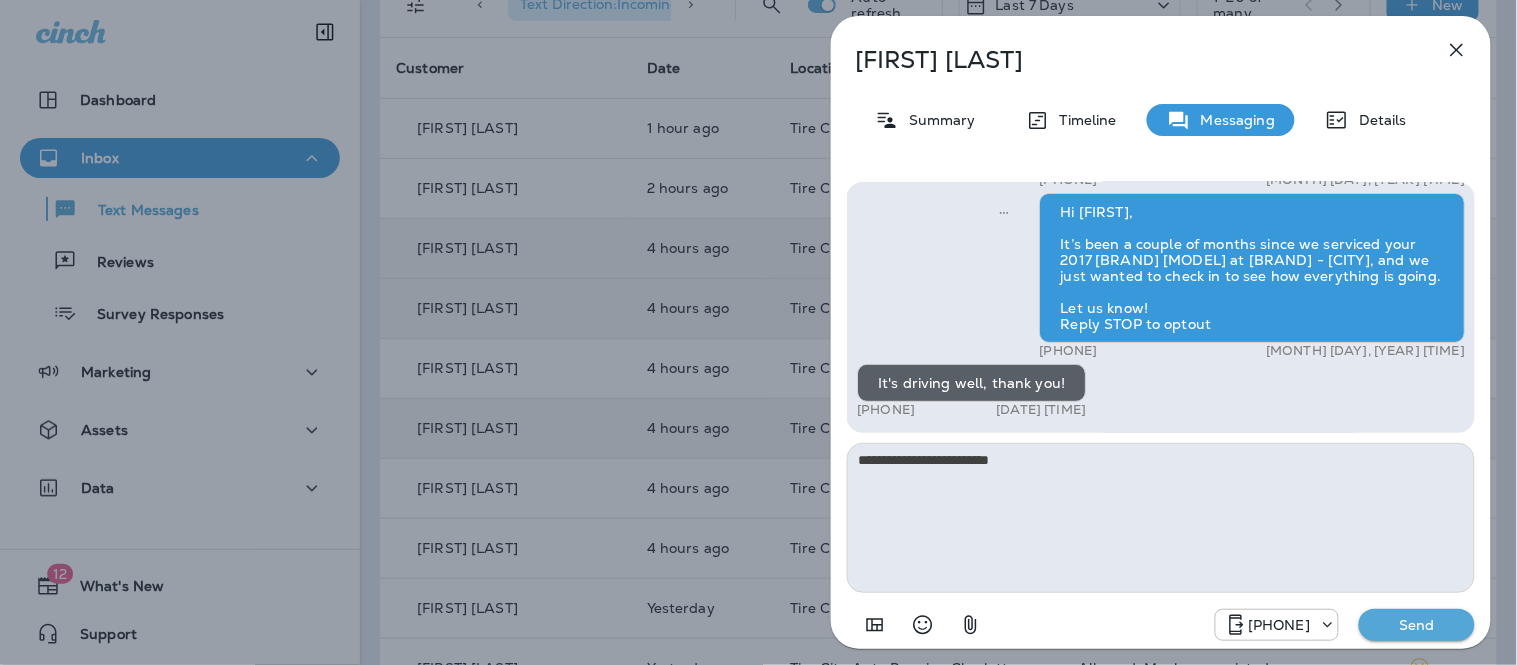type on "**********" 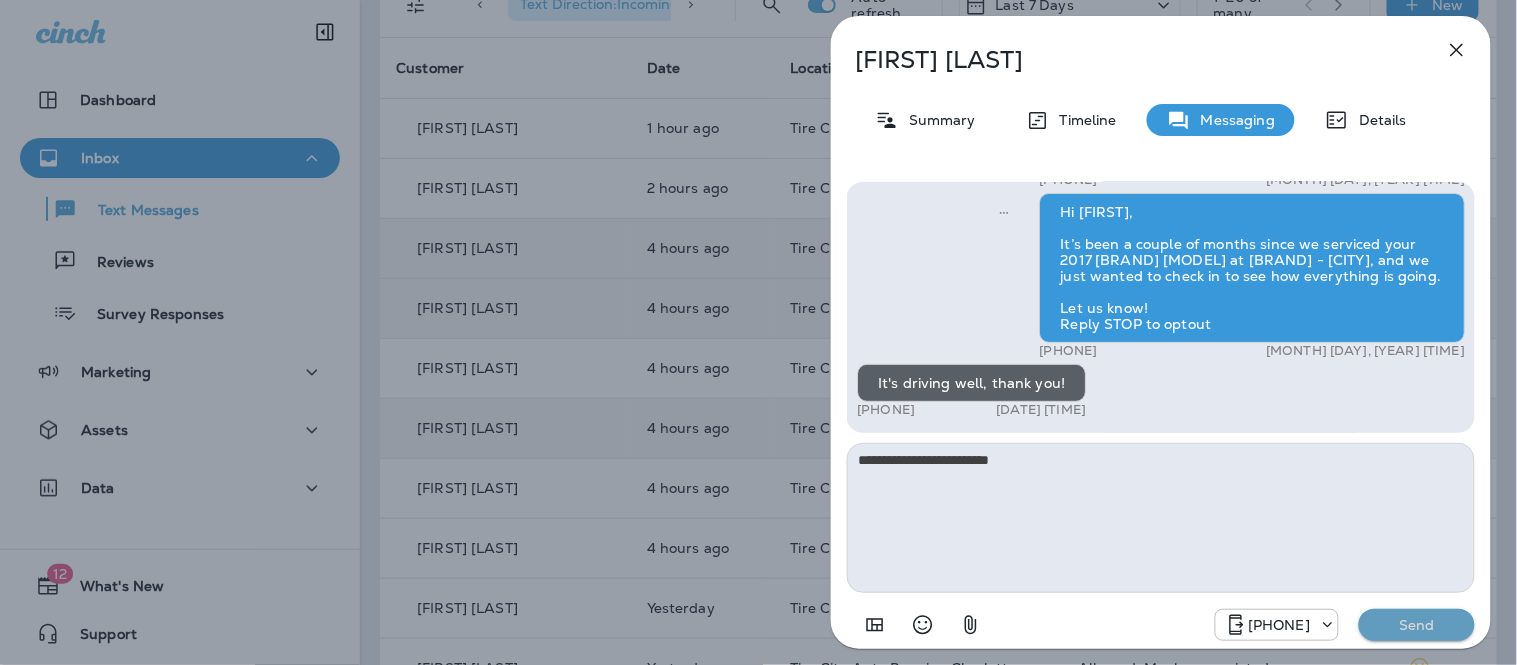 click on "Send" at bounding box center [1417, 625] 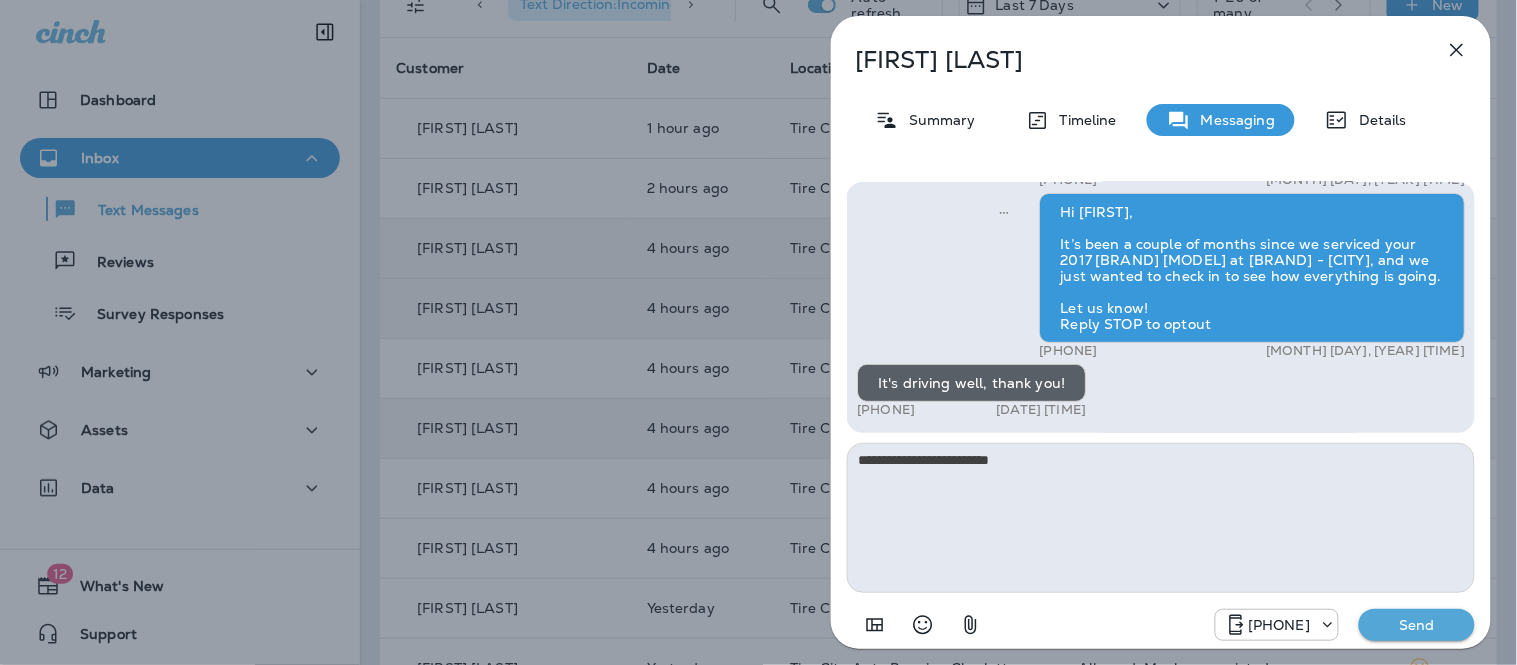 type 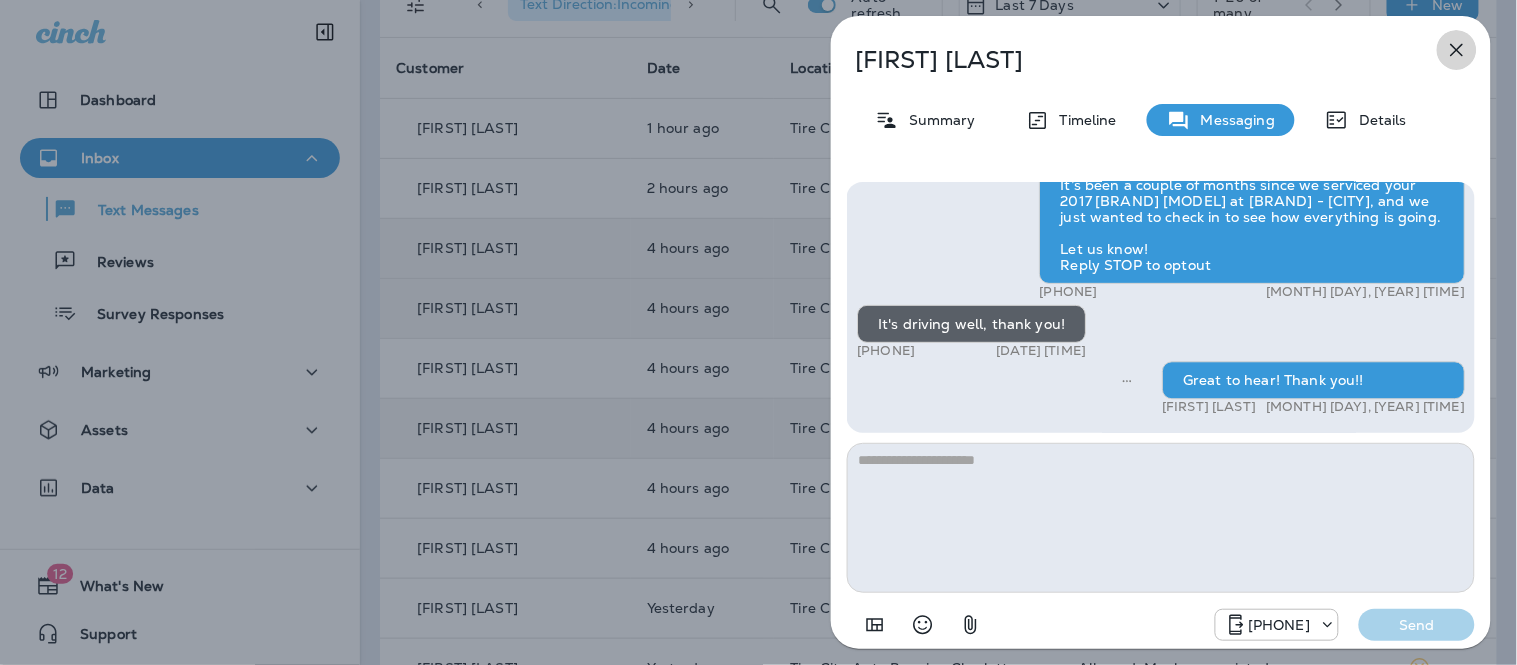 click 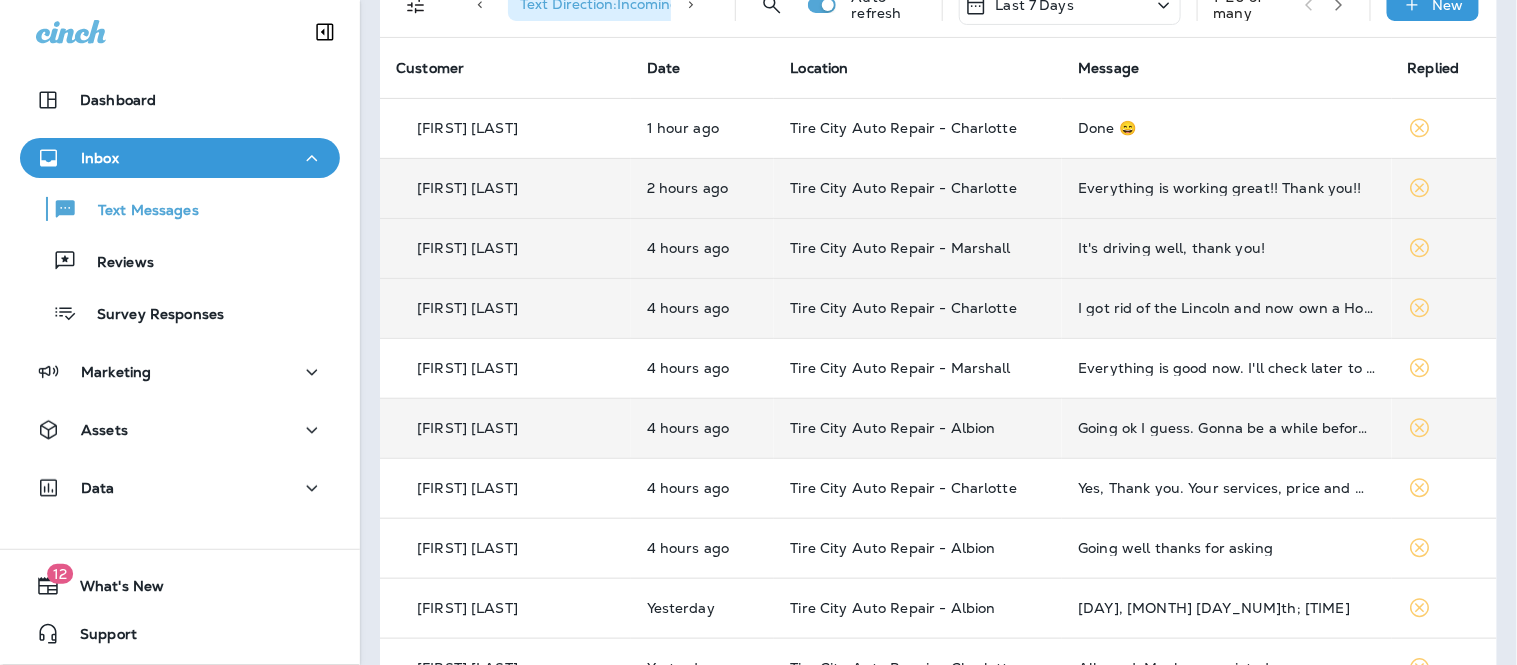 click on "Everything is working great!! Thank you!!" at bounding box center (1226, 188) 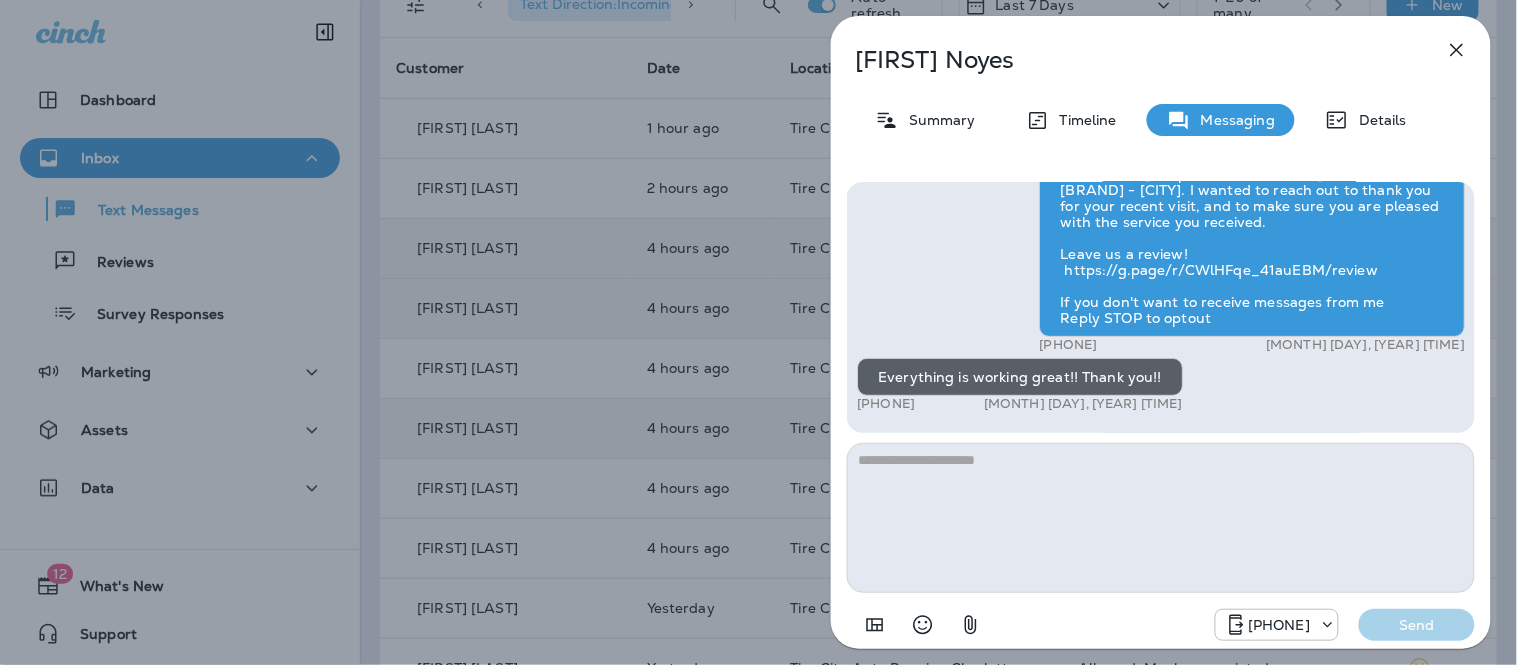 click at bounding box center [1161, 518] 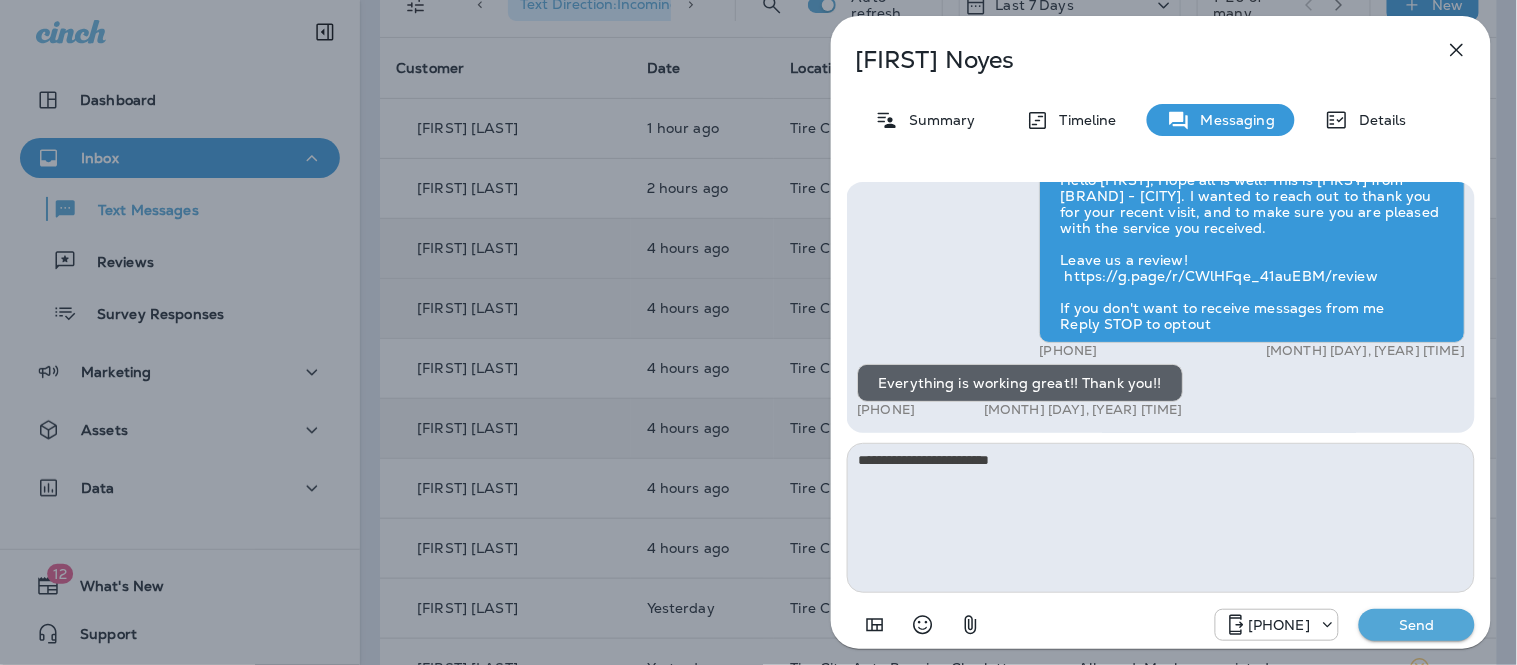 type on "**********" 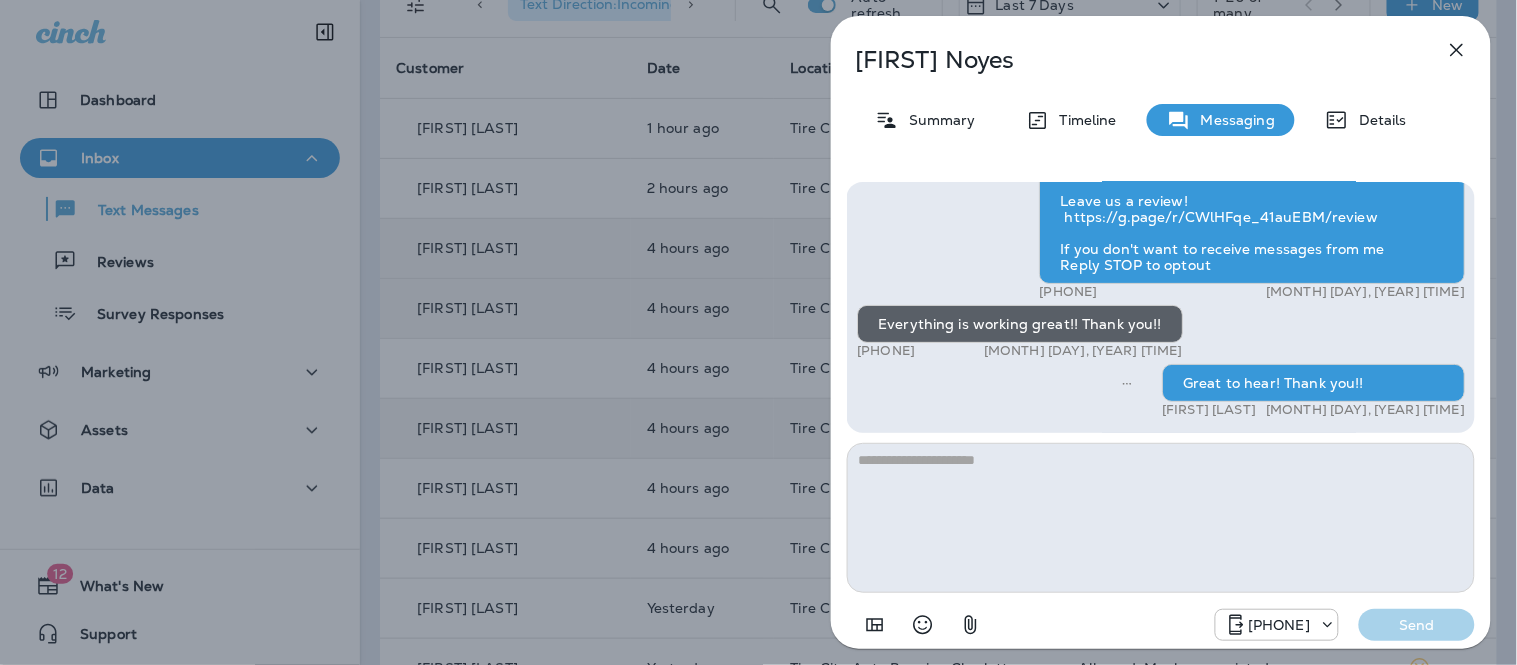 click at bounding box center [1457, 50] 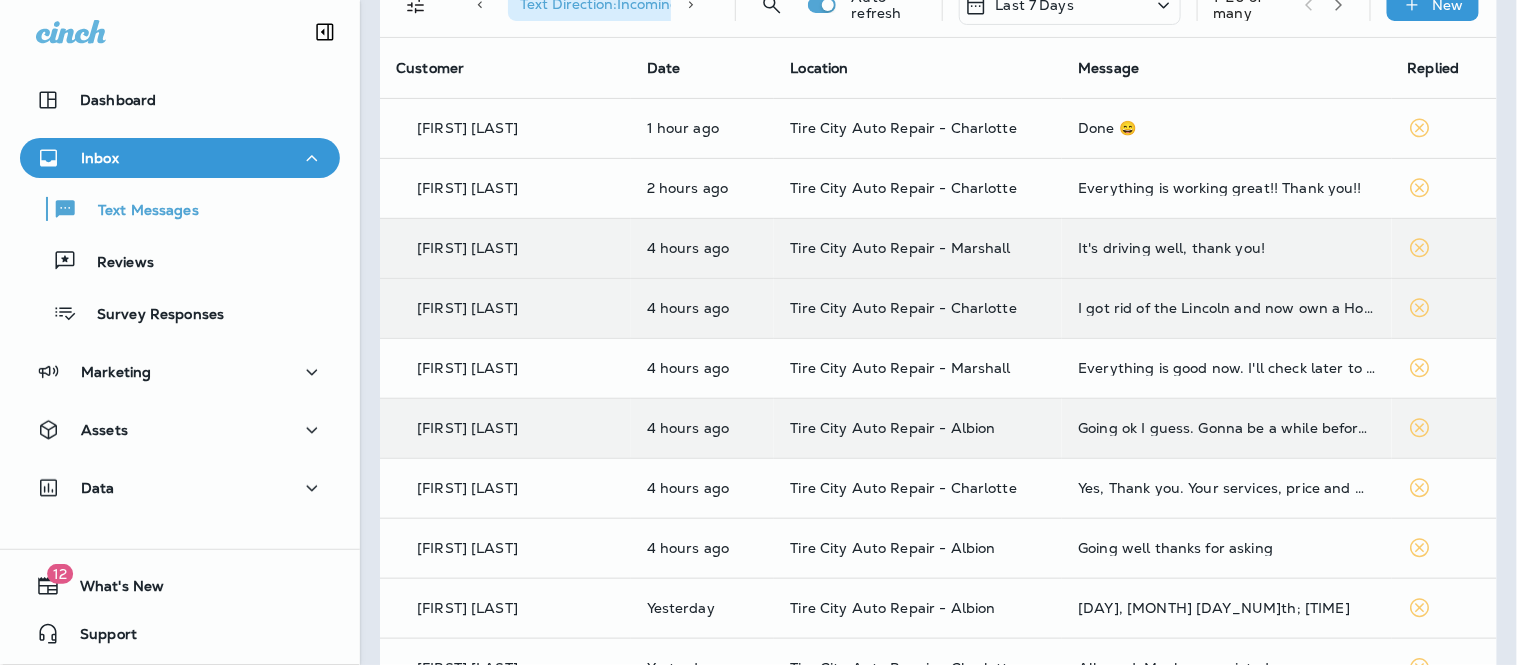 click at bounding box center [758, 332] 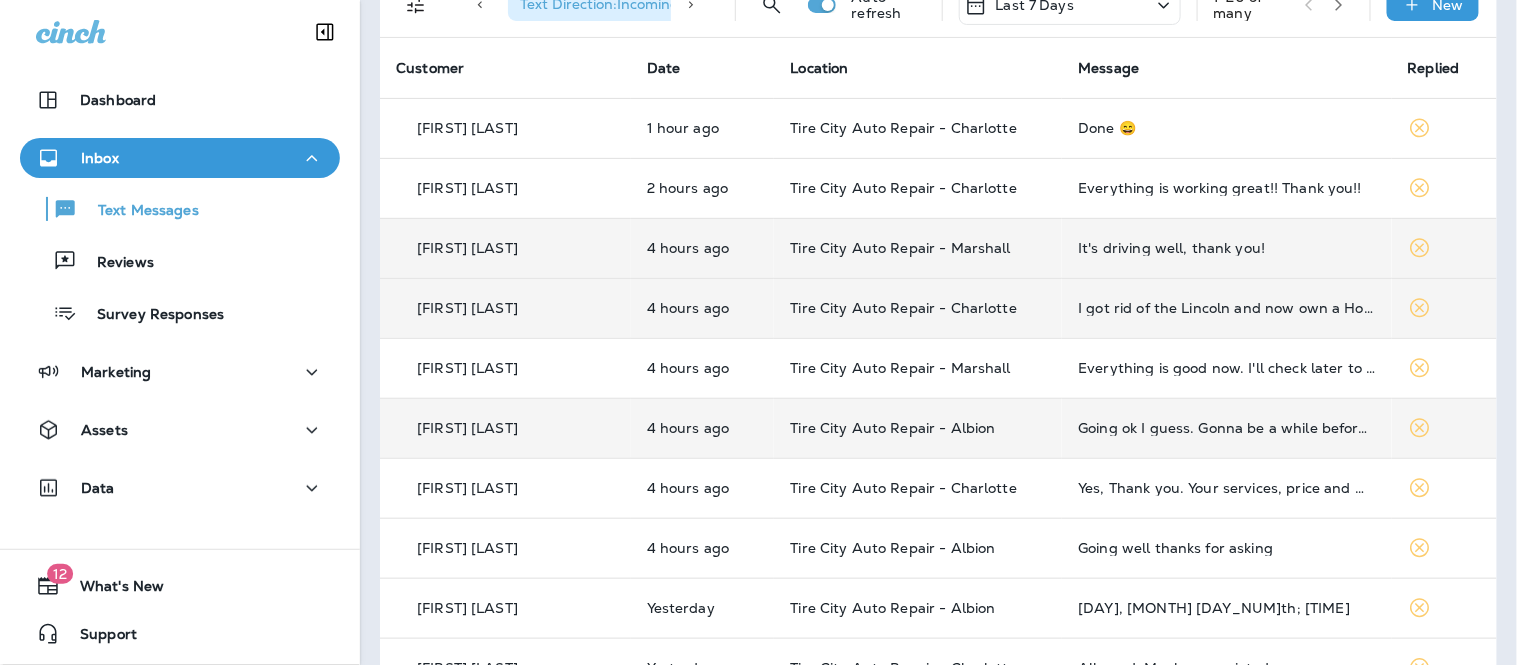 click on "Done 😄" at bounding box center (1226, 128) 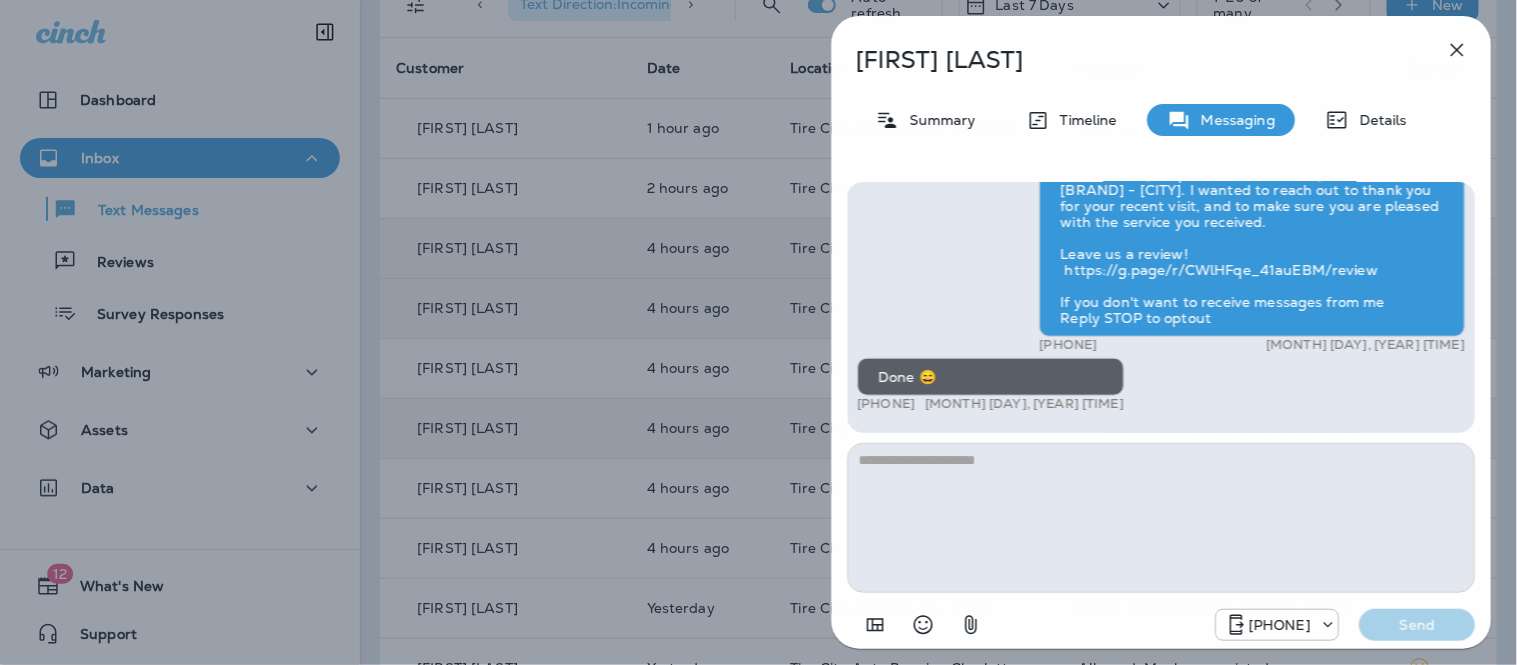 click at bounding box center [1161, 518] 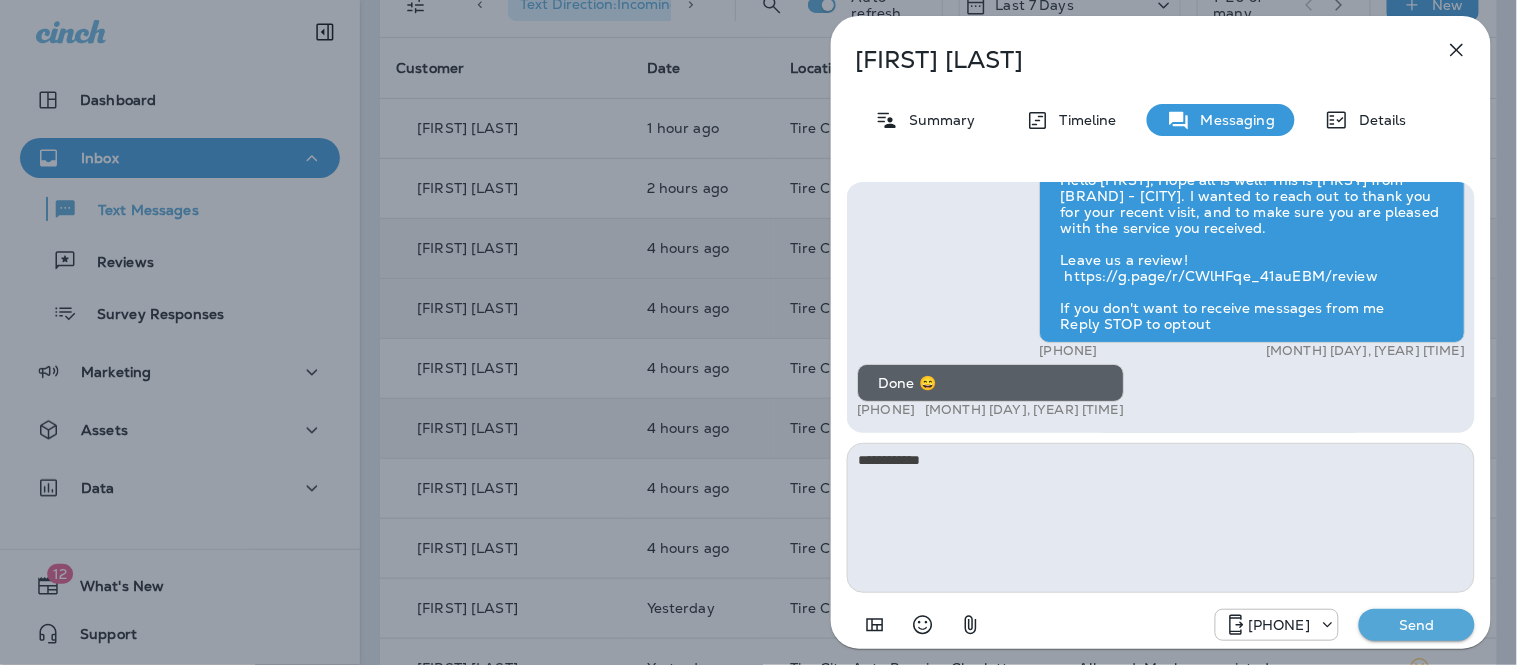 type on "**********" 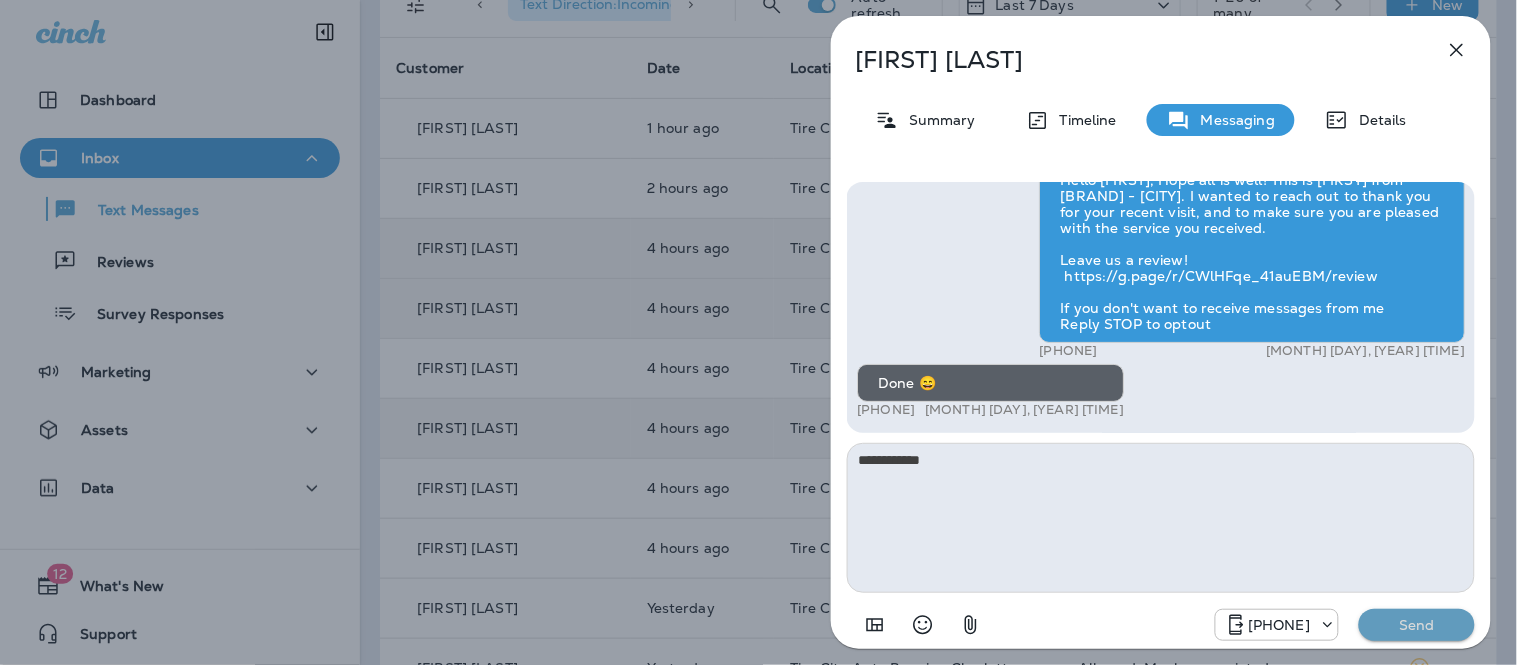 click on "Send" at bounding box center (1417, 625) 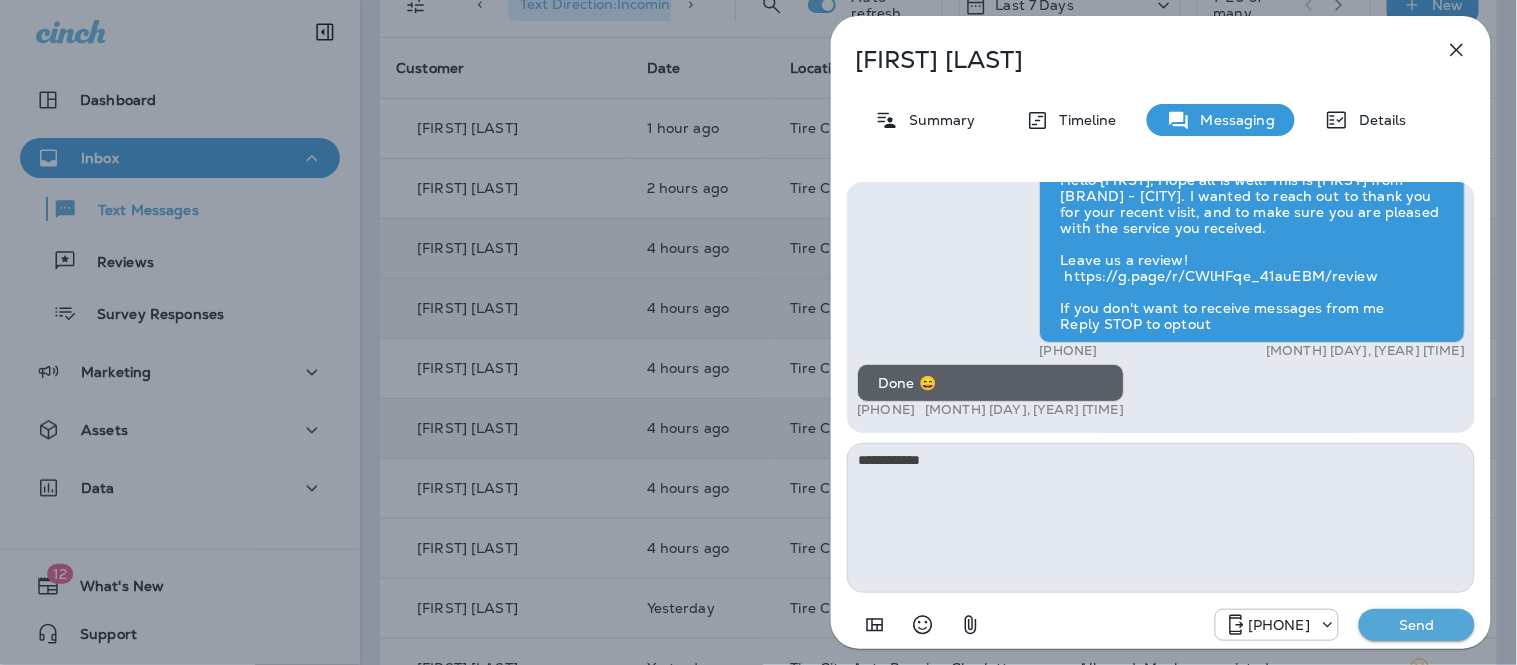 type 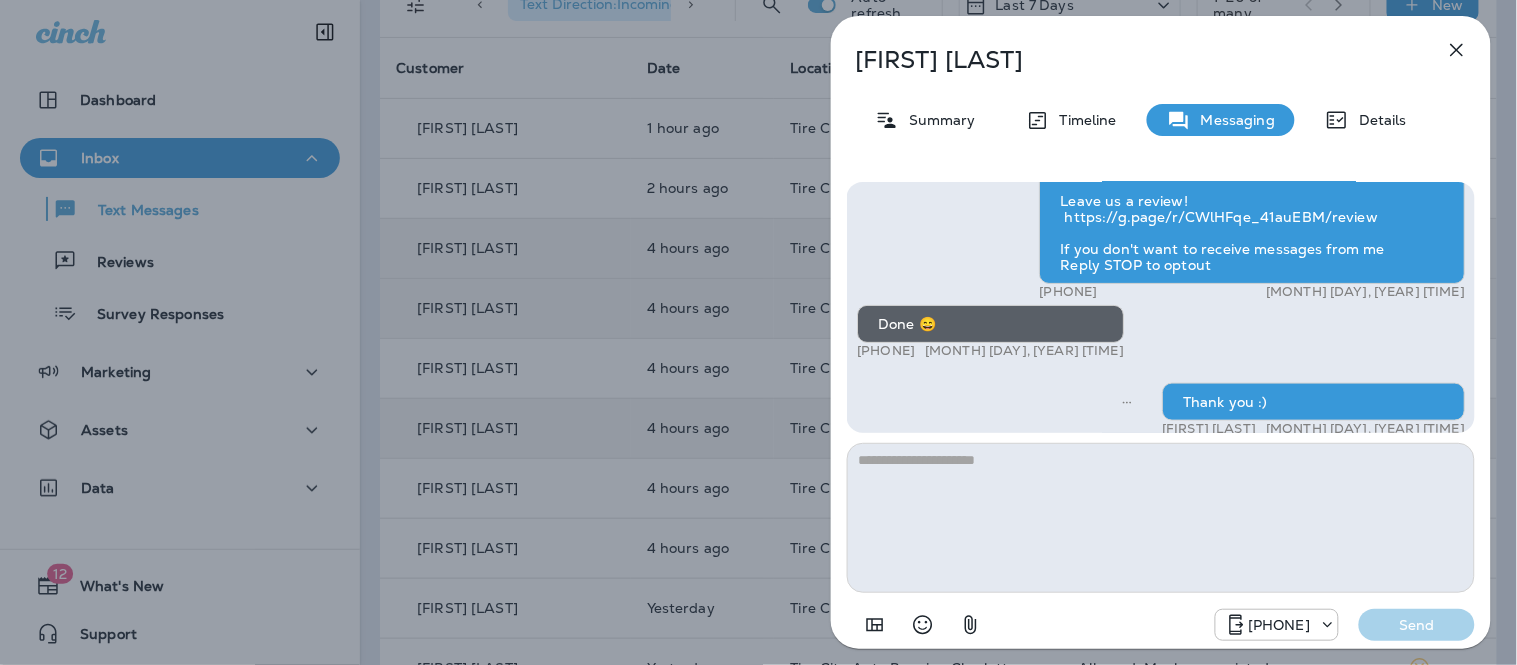 click 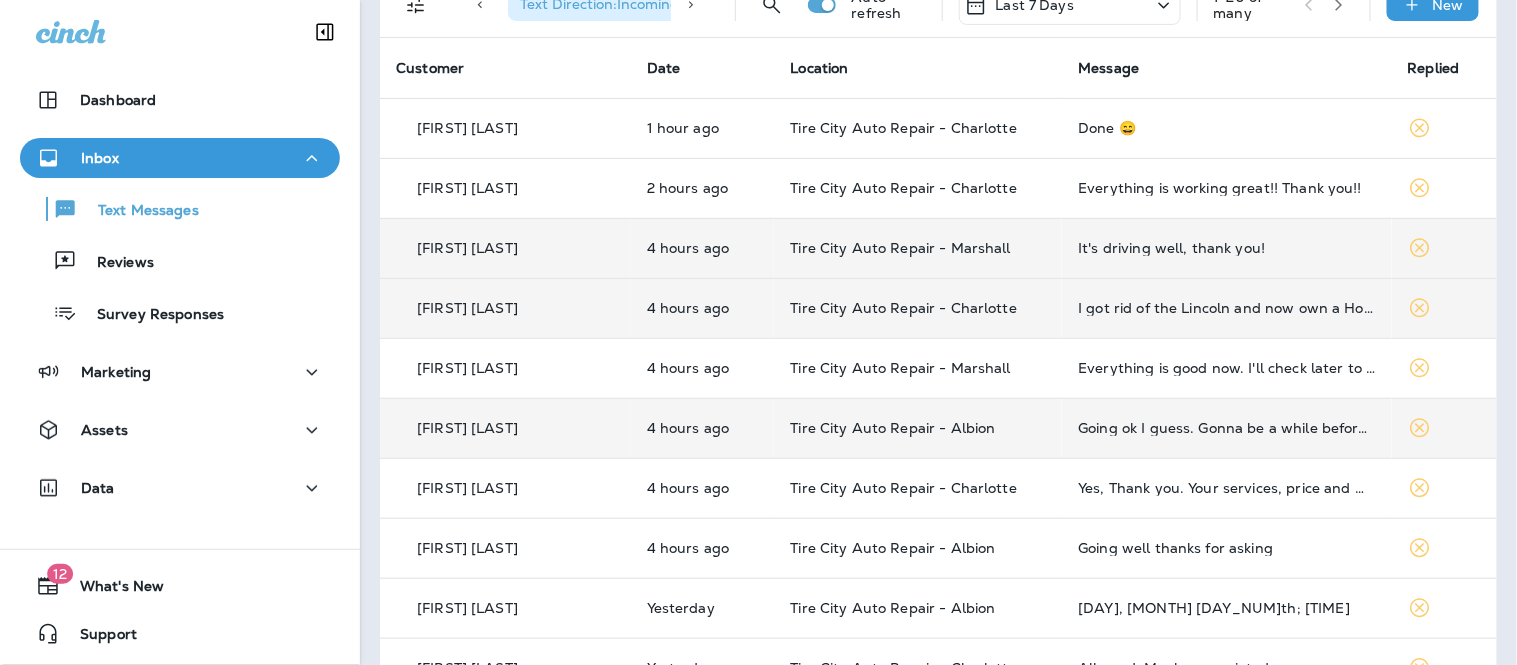 click on "Reviews" at bounding box center [115, 263] 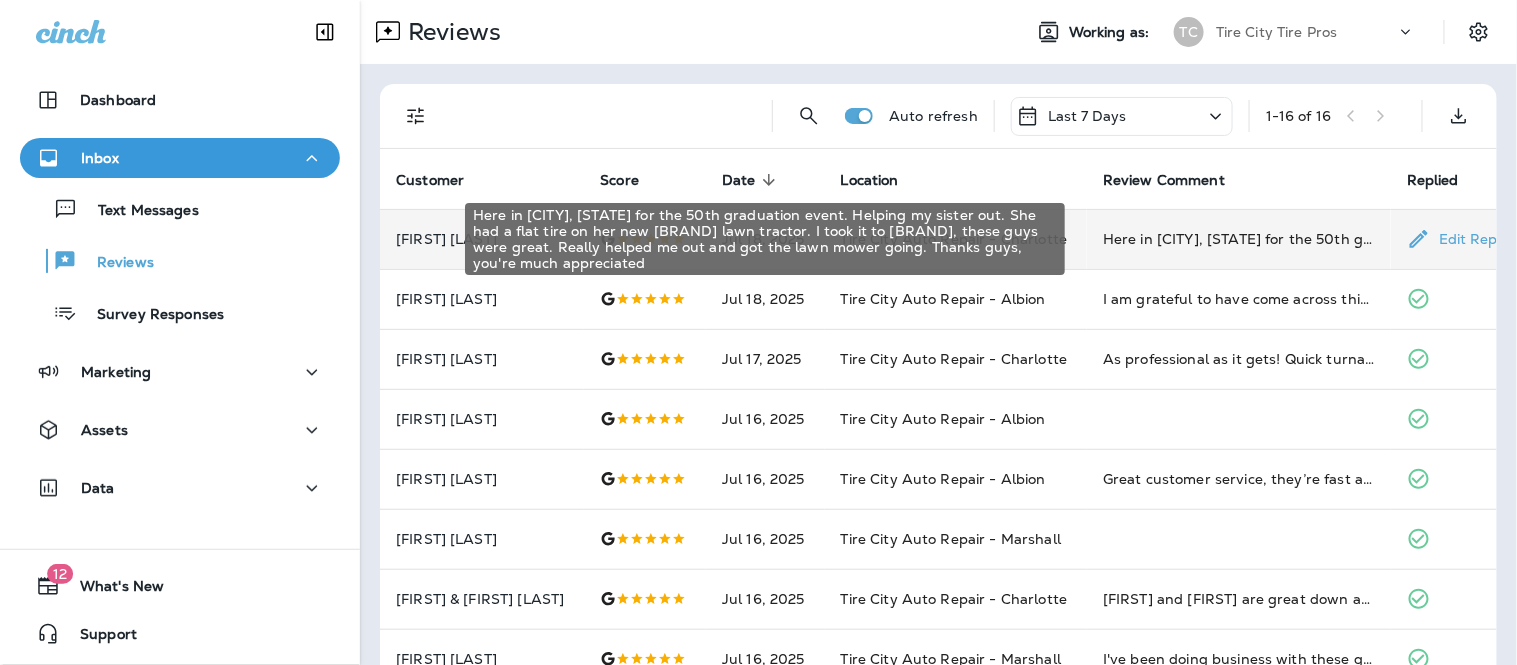 click on "Here in [CITY], [STATE] for the 50th graduation event. Helping my sister out. She had a flat tire on her new [BRAND] lawn tractor. I took it to [BRAND], these guys were great. Really helped me out and got the lawn mower going. Thanks guys, you're much appreciated" at bounding box center (1239, 239) 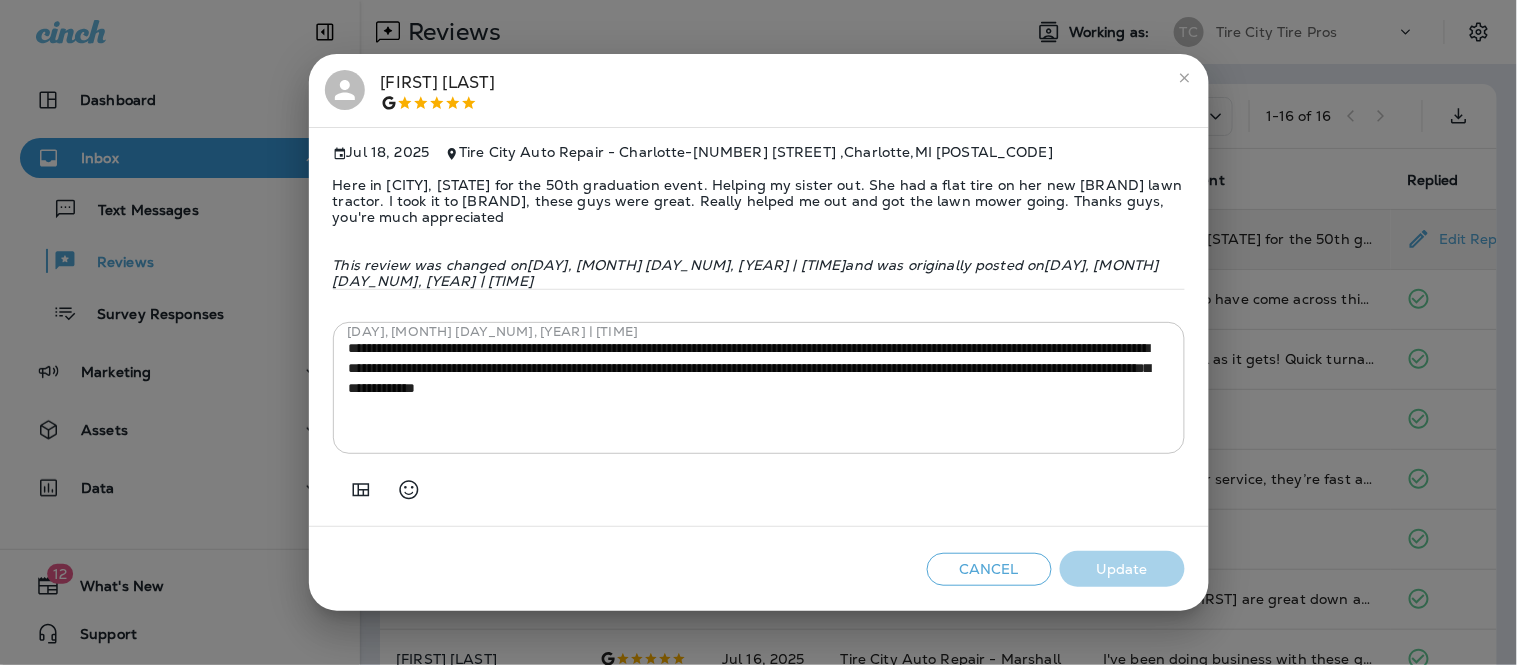 click at bounding box center [1185, 78] 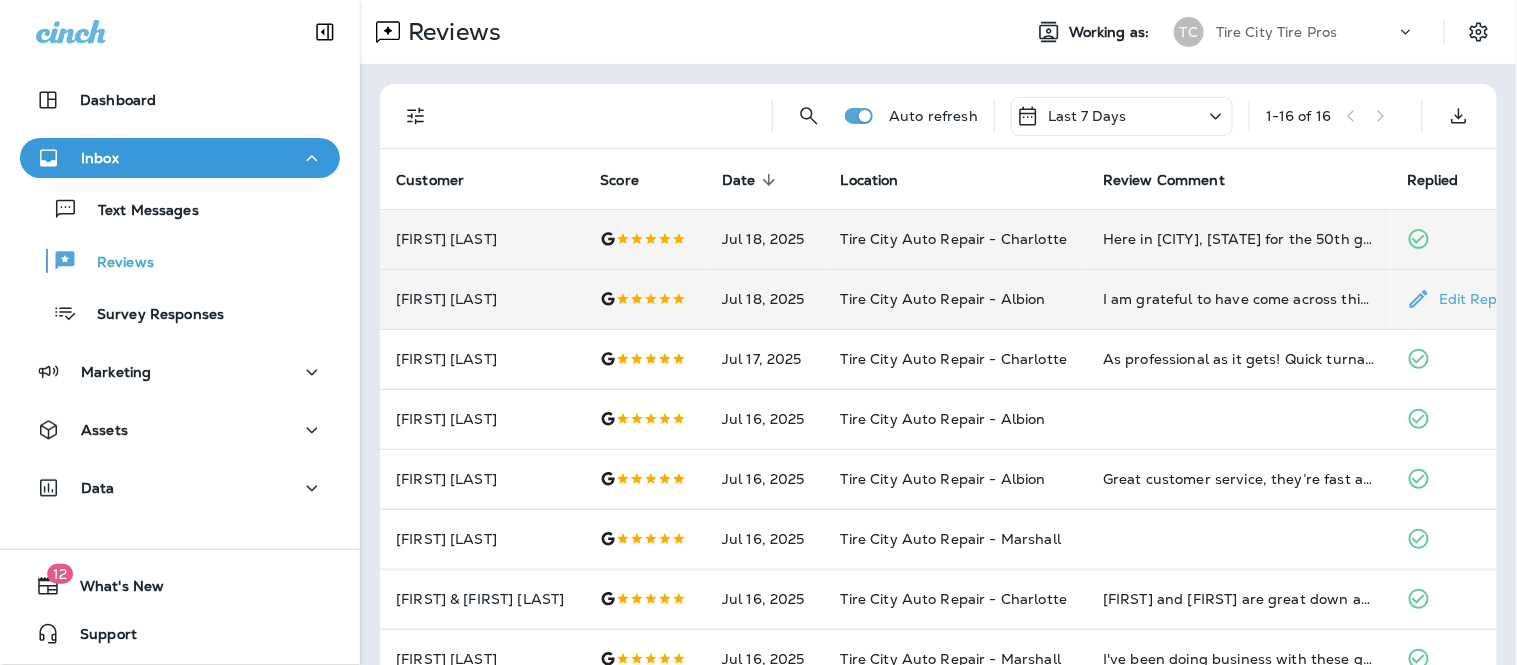 click on "I am grateful to have come across this team of hard working honest yung men. I was in a pinch with a heavy generator trailer and they got me back on the road on time and at a great price." at bounding box center [1239, 299] 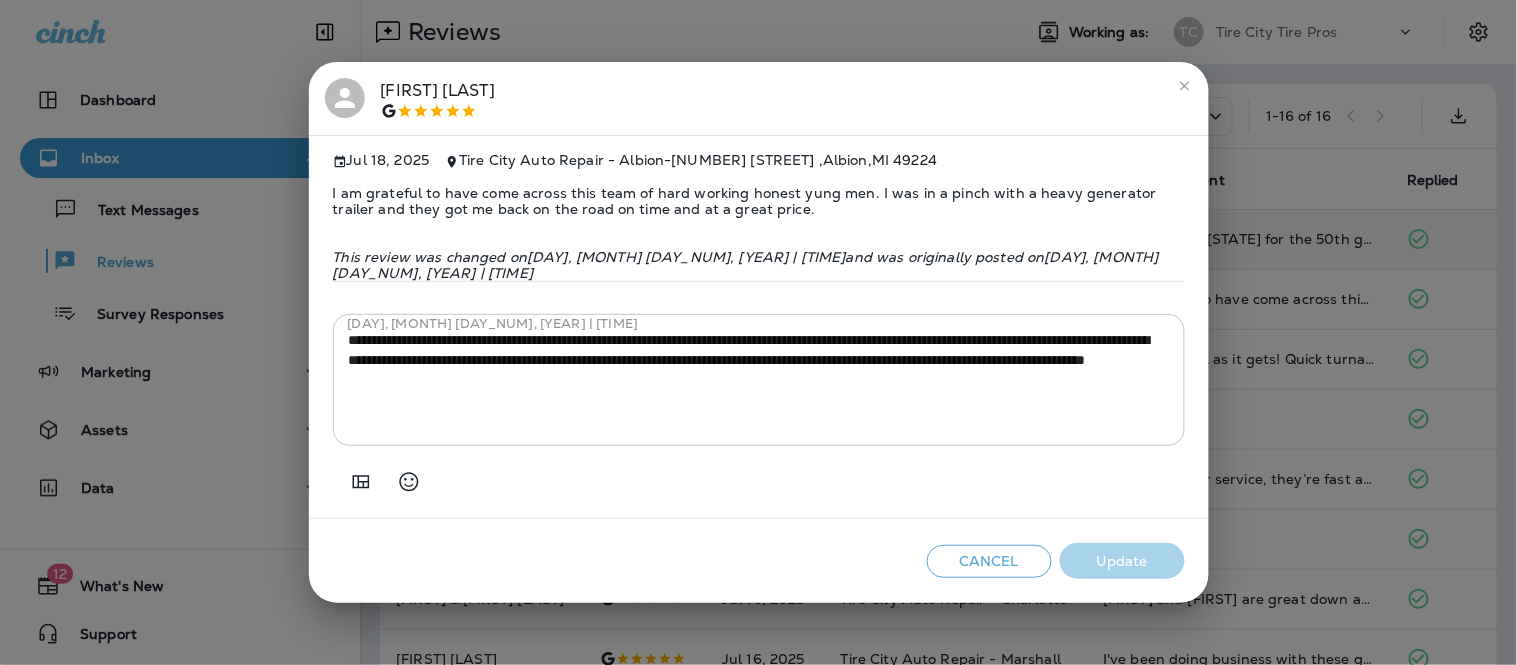 click on "[FIRST] [LAST]" at bounding box center (759, 99) 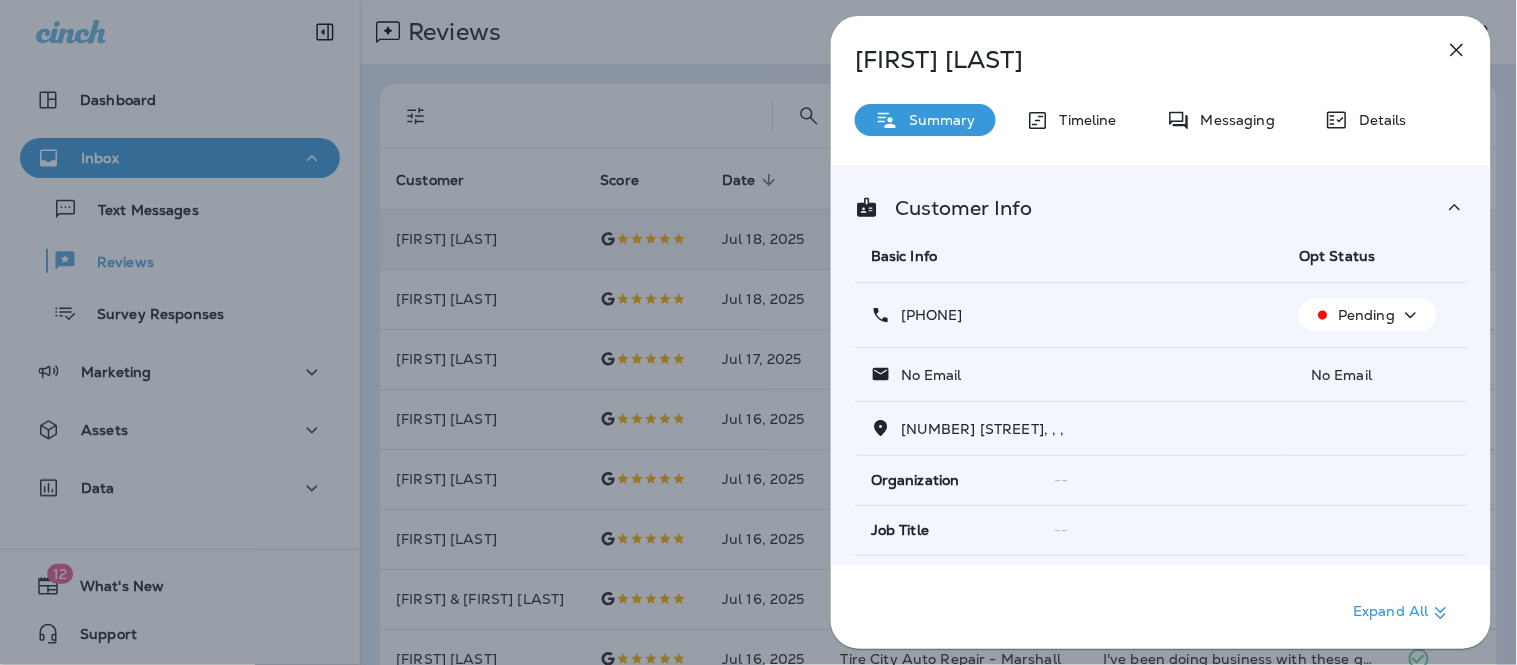 click 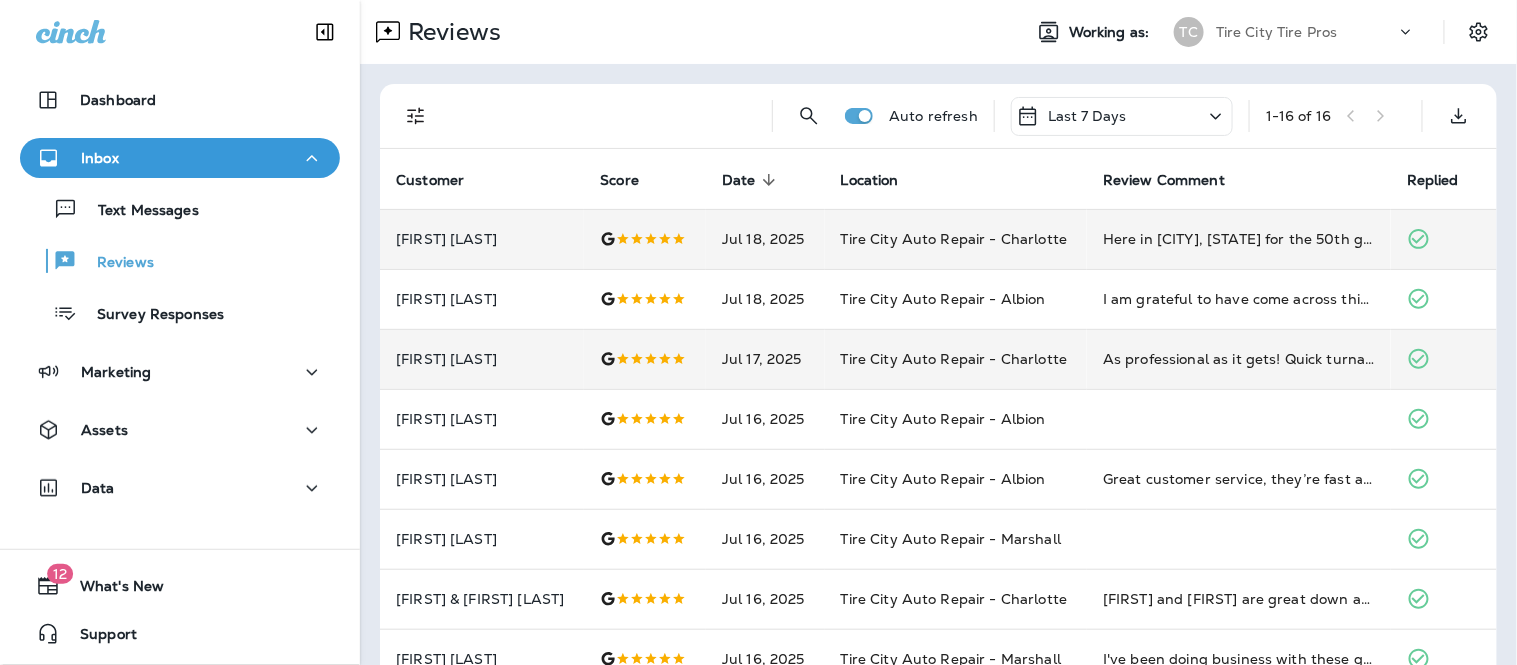 click on "As professional as it gets! Quick turnaround and unbelievably happy with the product! They were great at helping me find the right wheels and tires for my truck and lift! Highly recommend!!!!" at bounding box center (1239, 359) 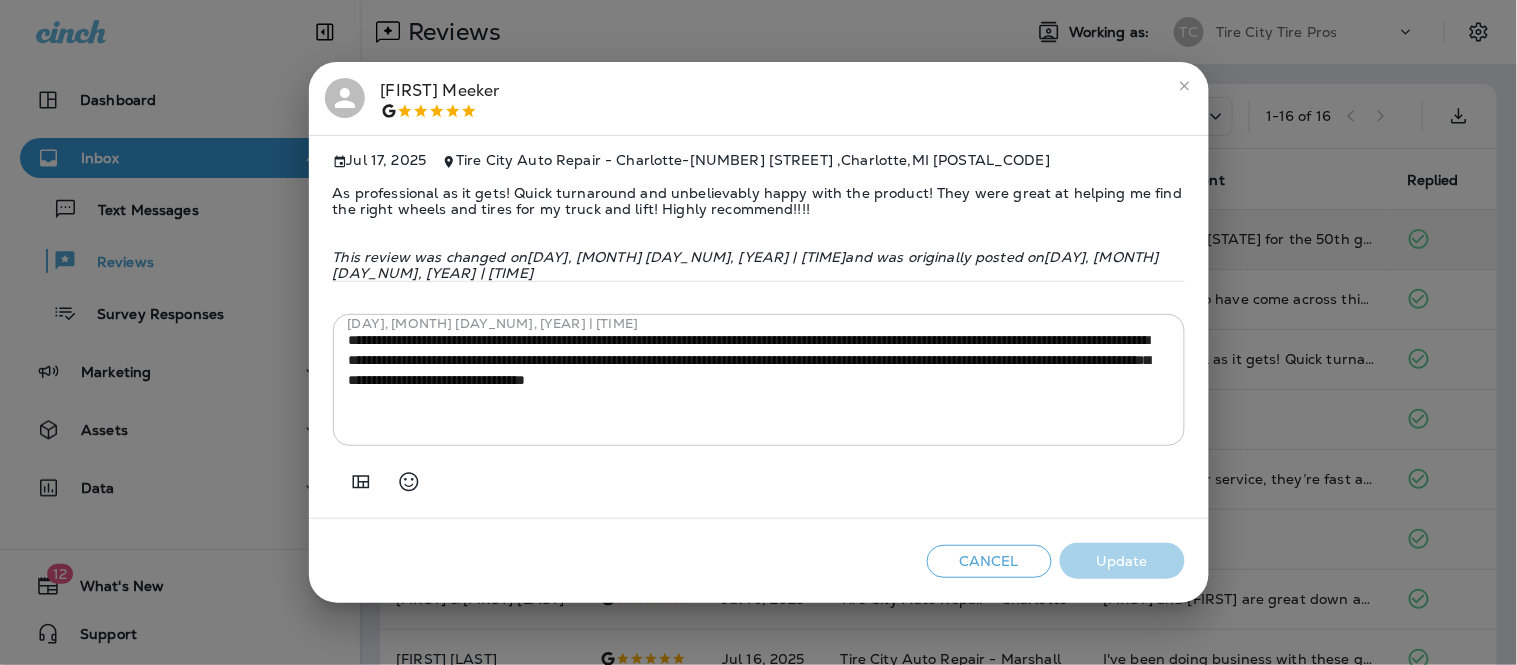 click 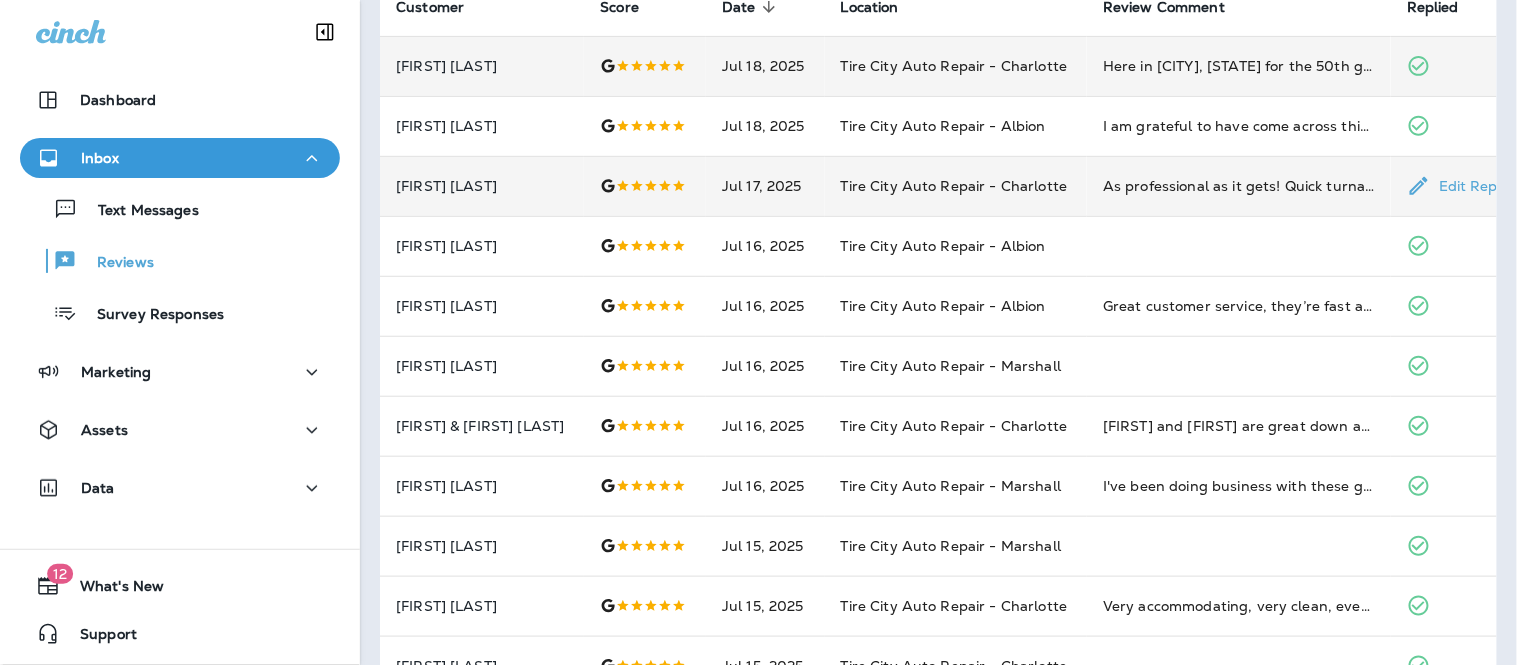 scroll, scrollTop: 222, scrollLeft: 0, axis: vertical 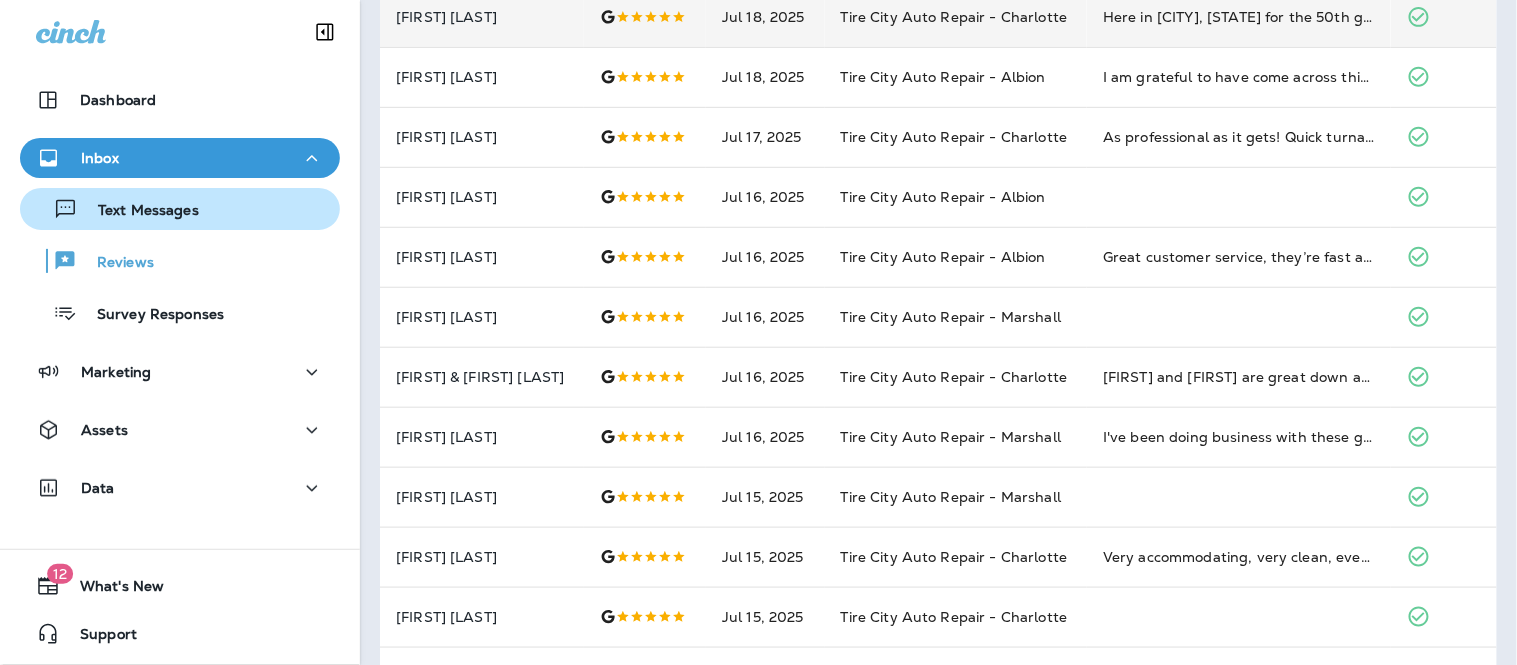 click on "Text Messages" at bounding box center [180, 209] 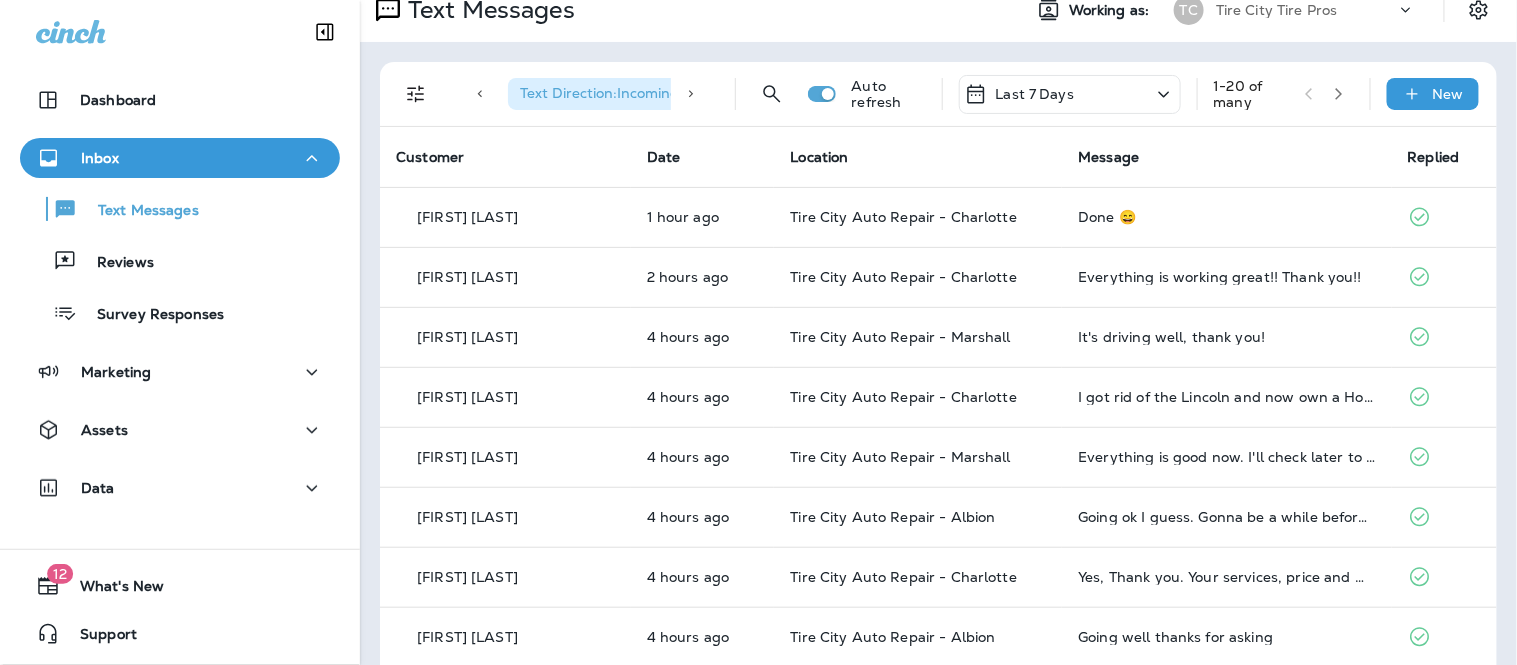 scroll, scrollTop: 0, scrollLeft: 0, axis: both 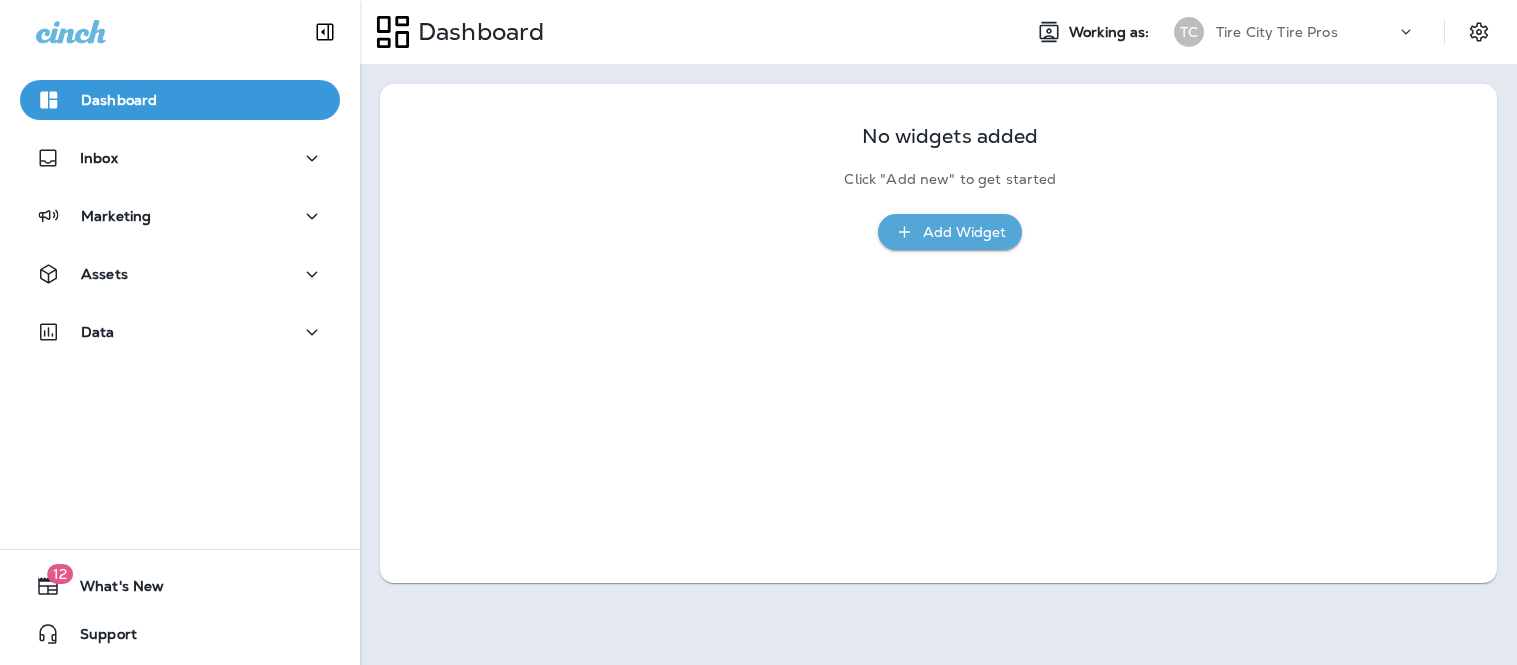 click on "Inbox" at bounding box center (180, 158) 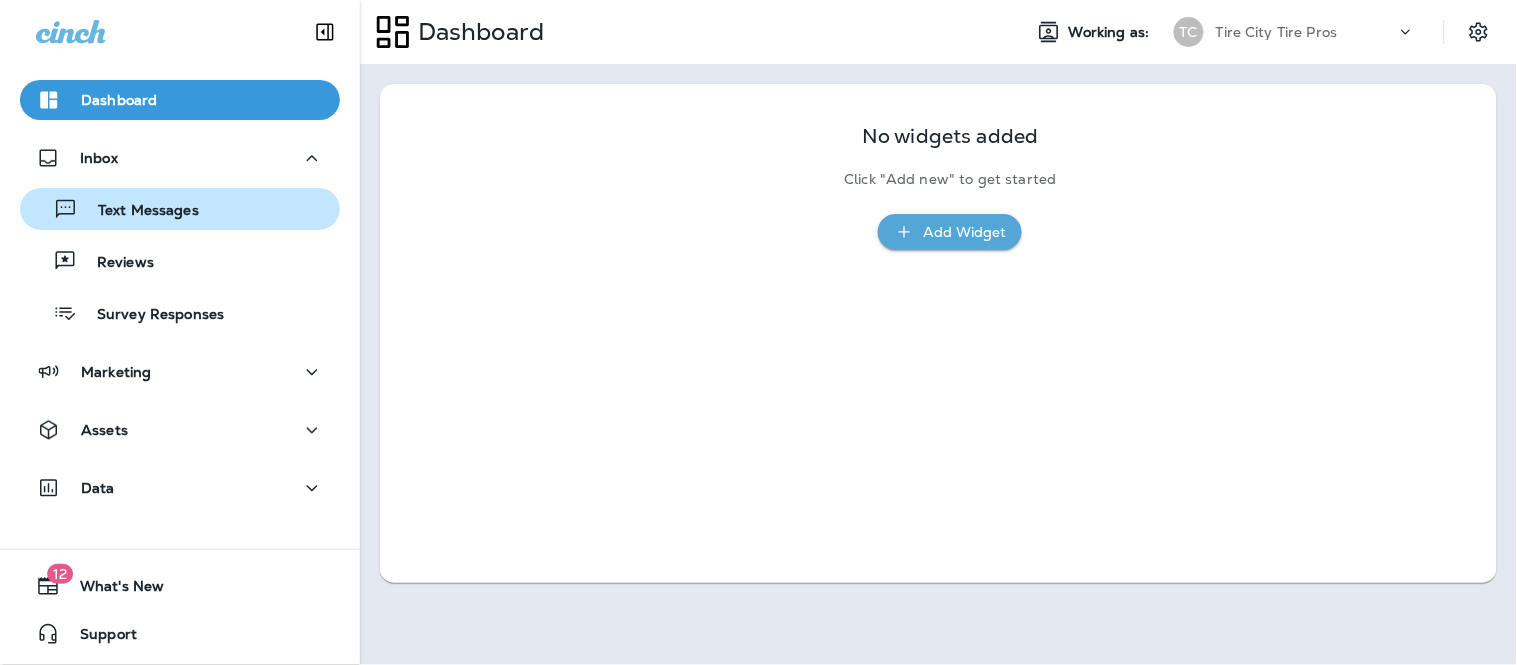 click on "Text Messages" at bounding box center (180, 209) 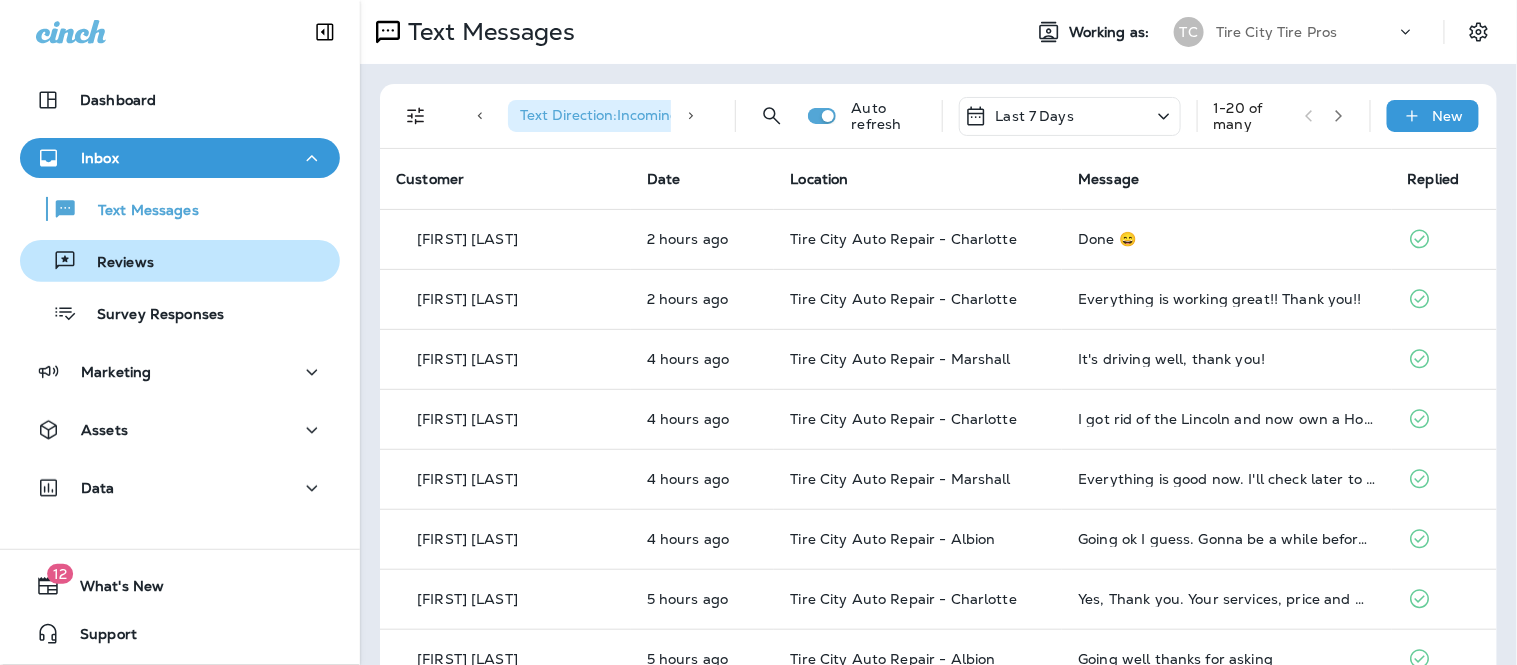 click on "Reviews" at bounding box center [180, 261] 